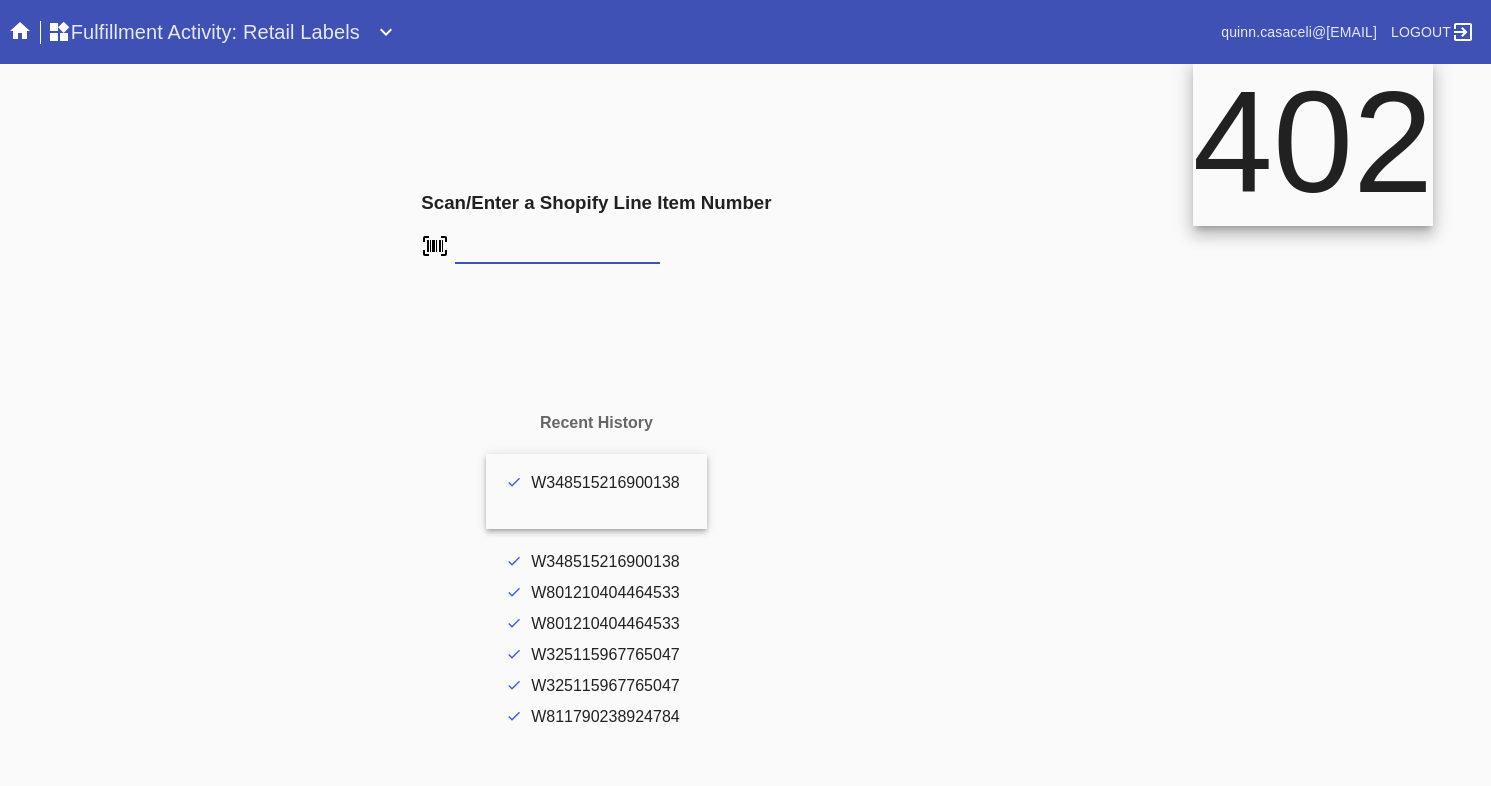 scroll, scrollTop: 0, scrollLeft: 0, axis: both 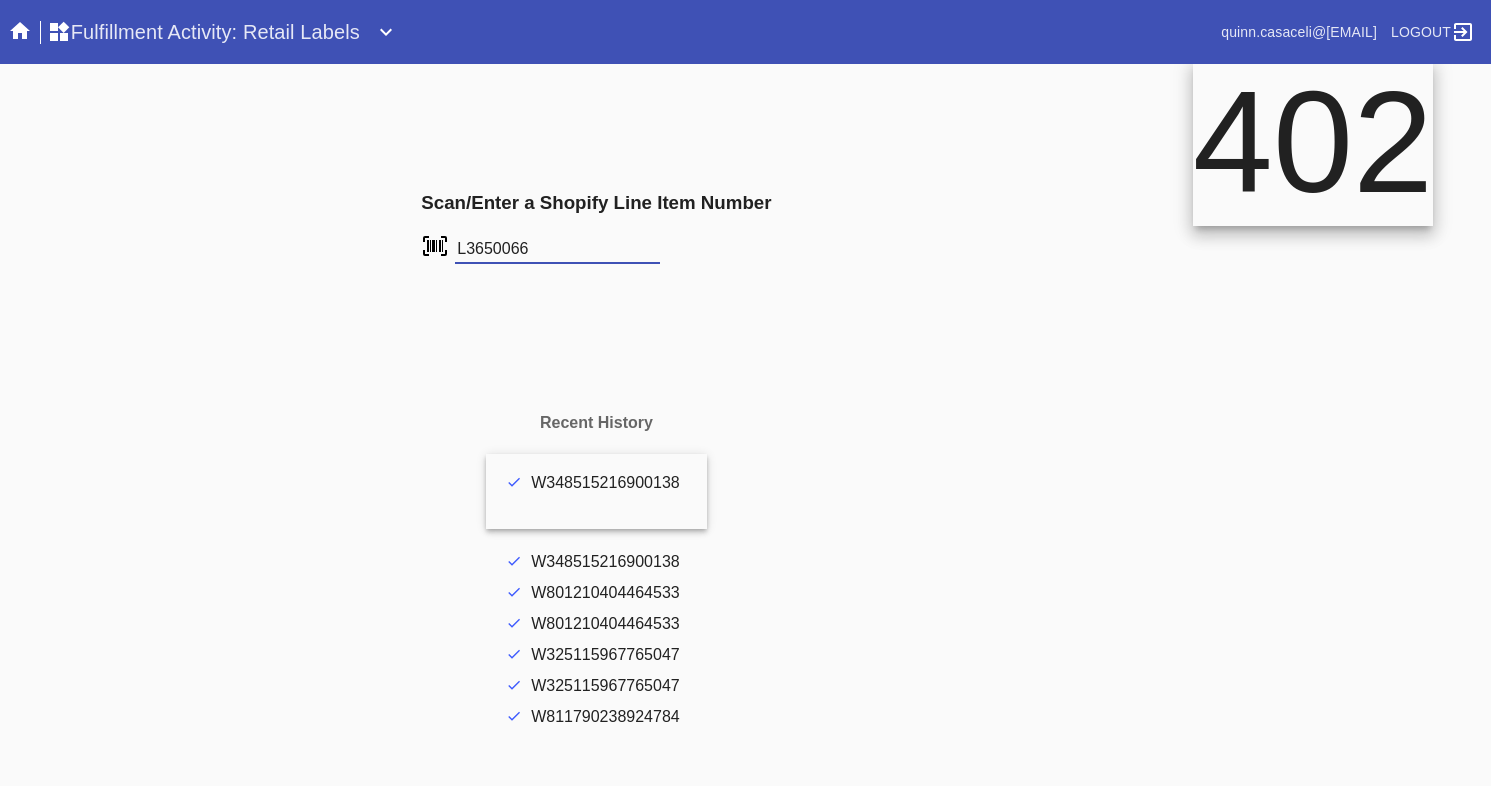 type on "L3650066" 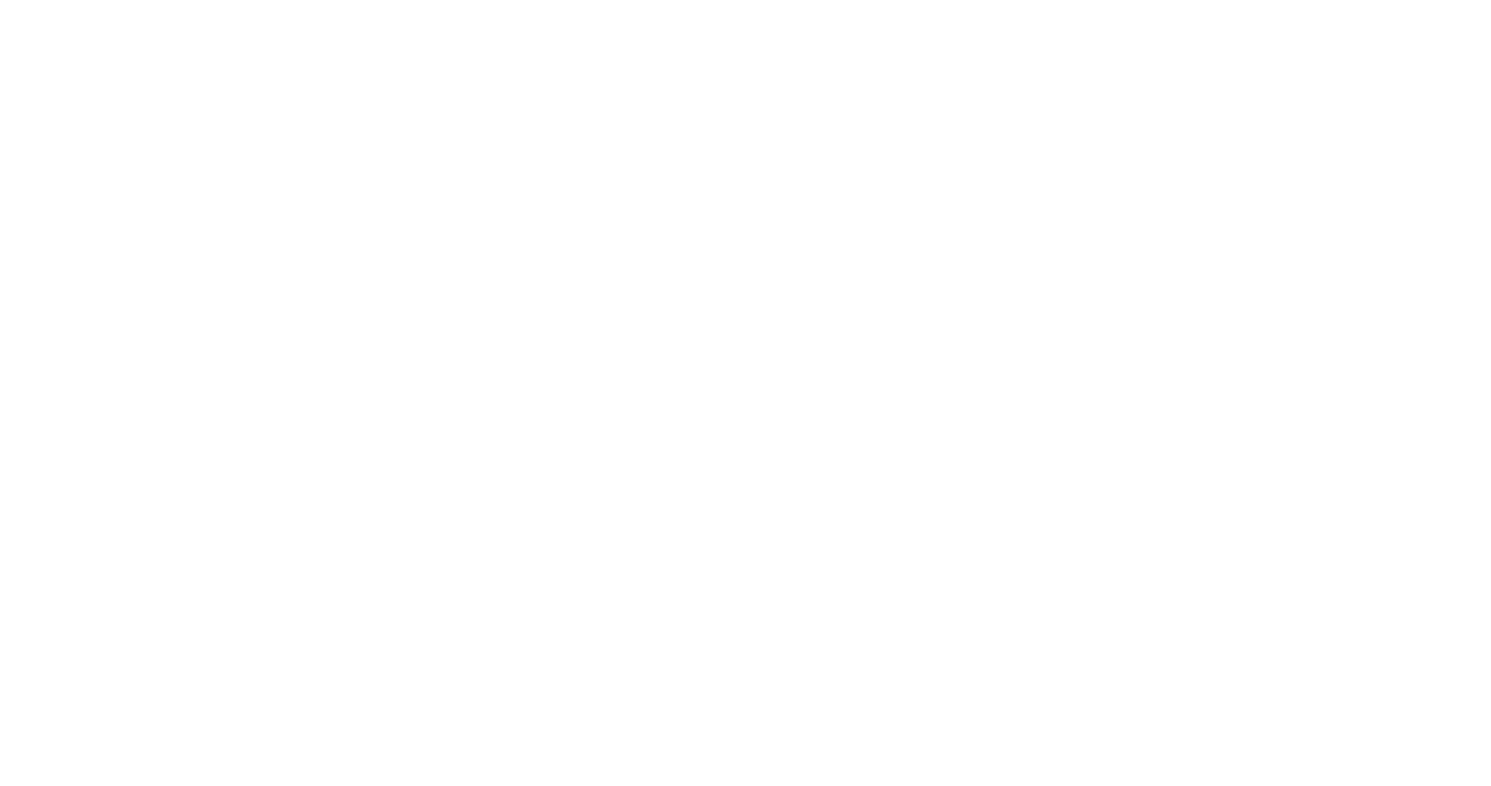 scroll, scrollTop: 0, scrollLeft: 0, axis: both 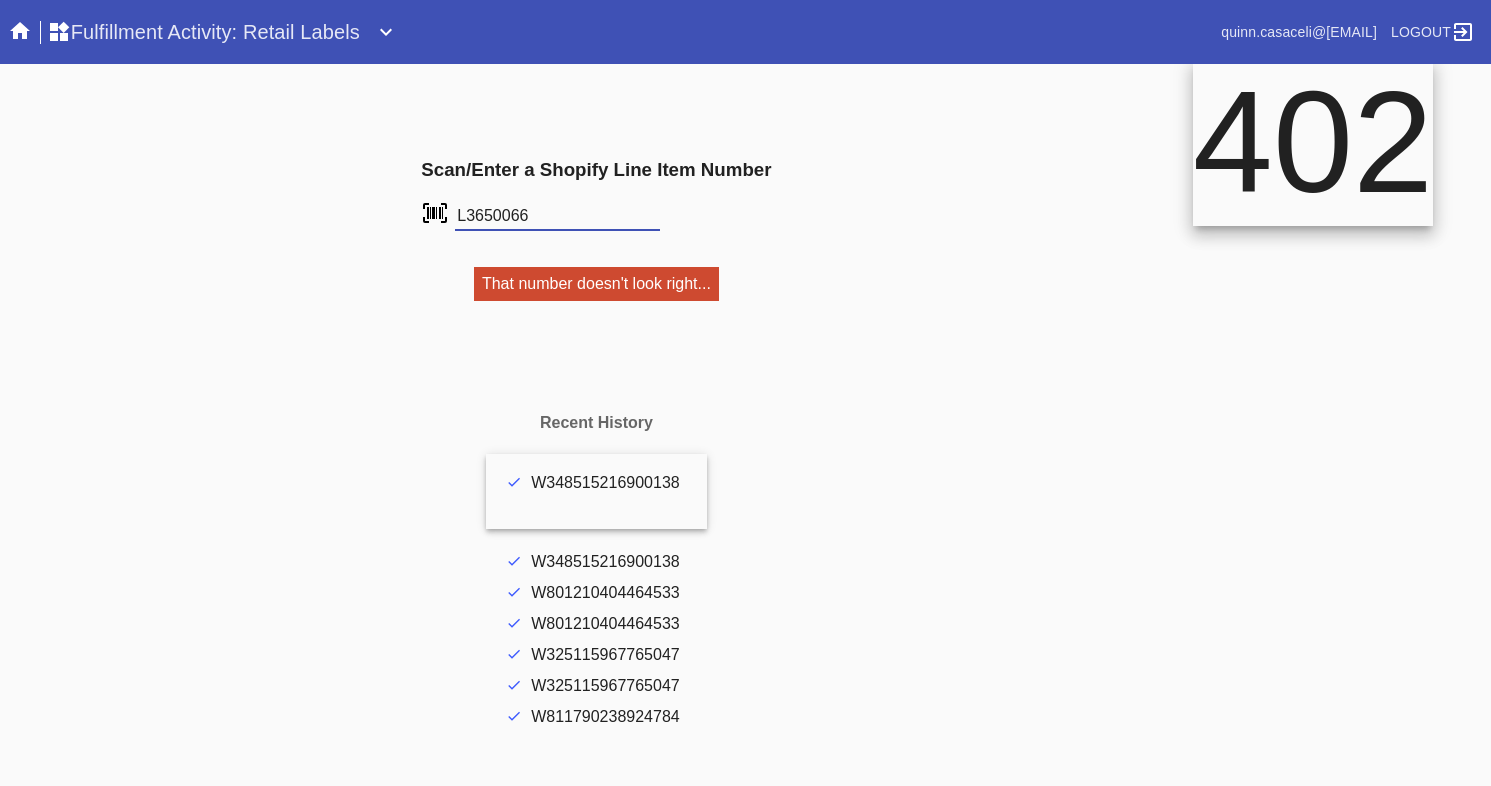 type on "L3650066" 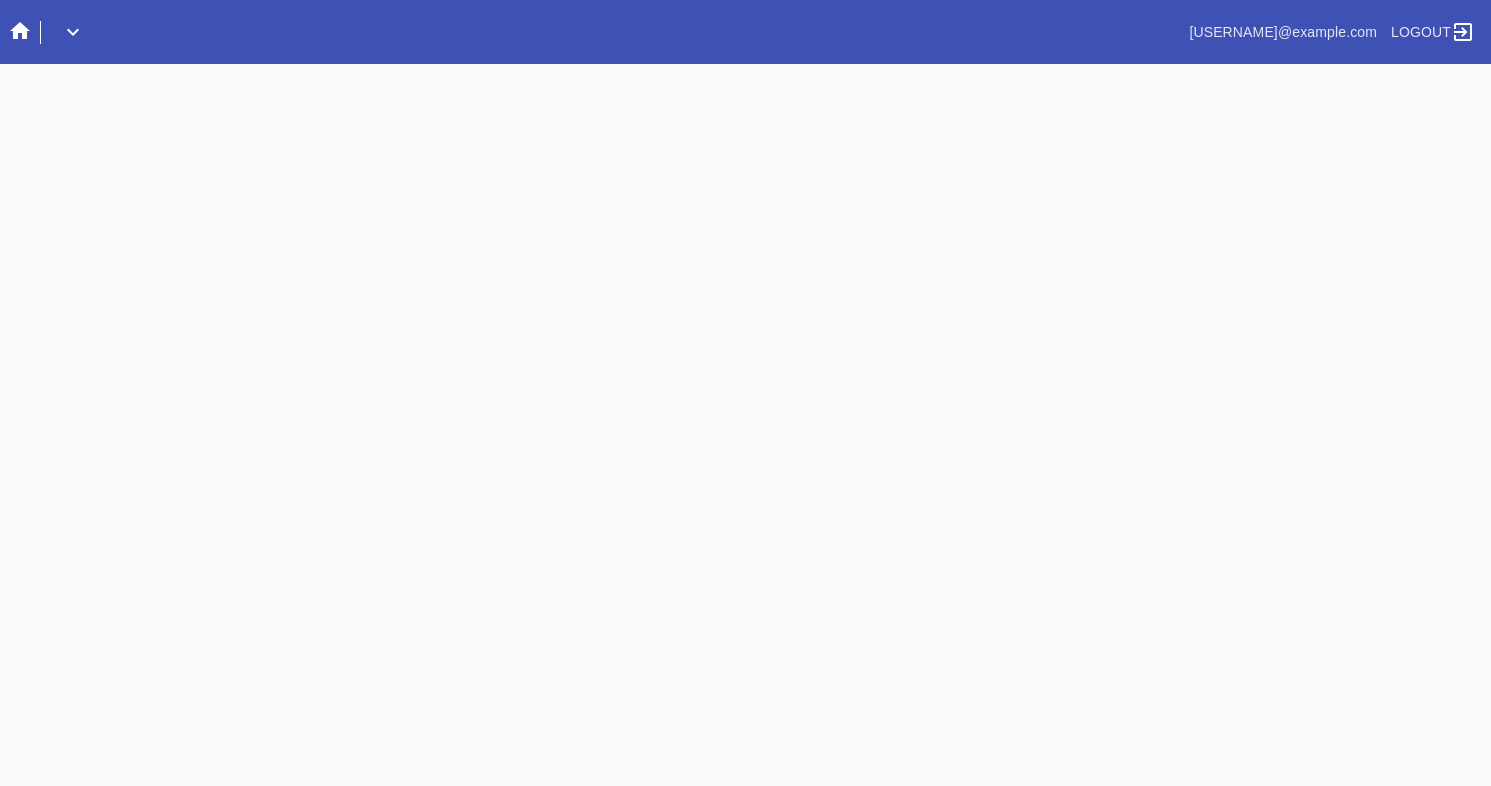 scroll, scrollTop: 0, scrollLeft: 0, axis: both 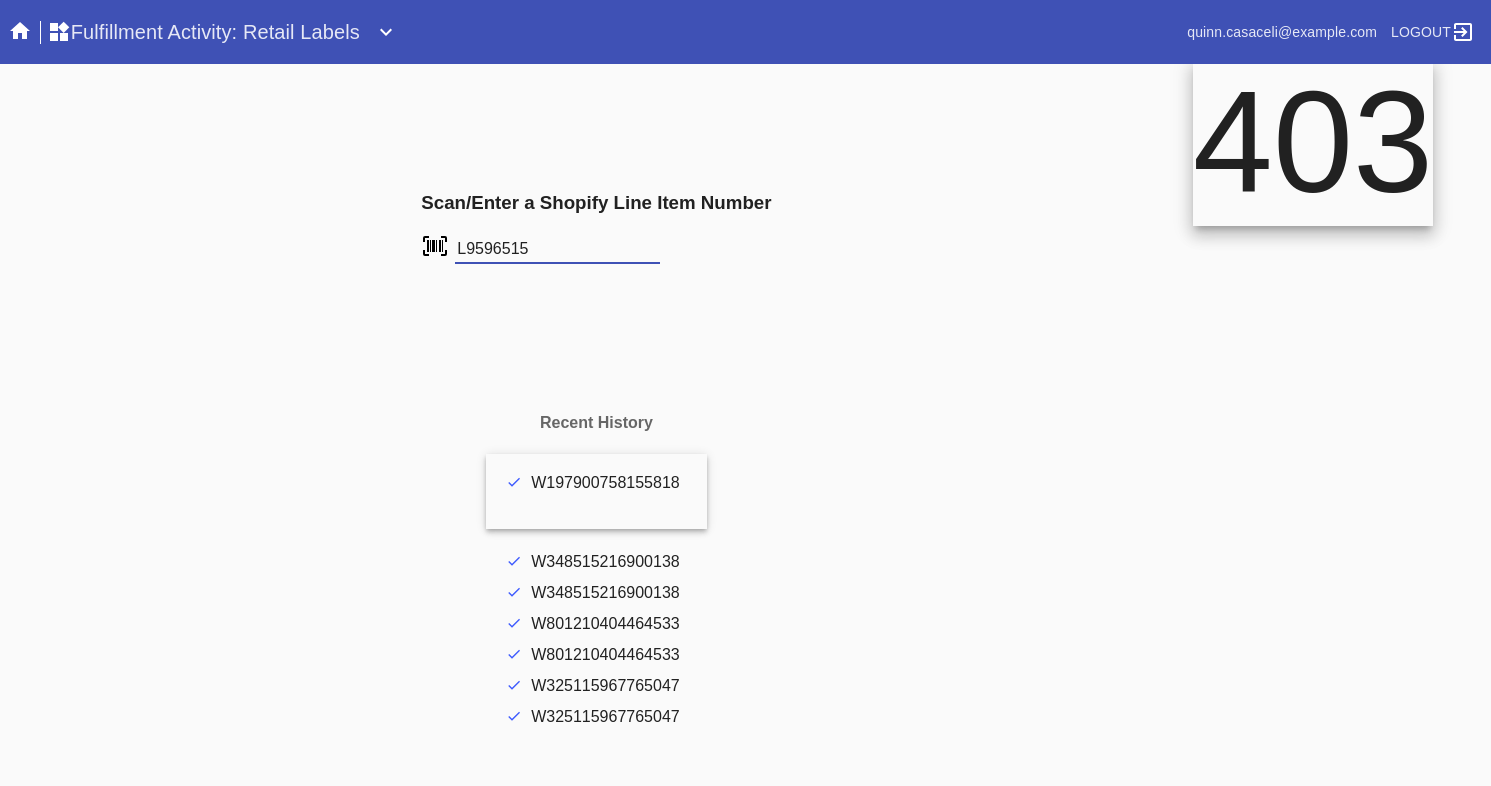 type on "L9596515" 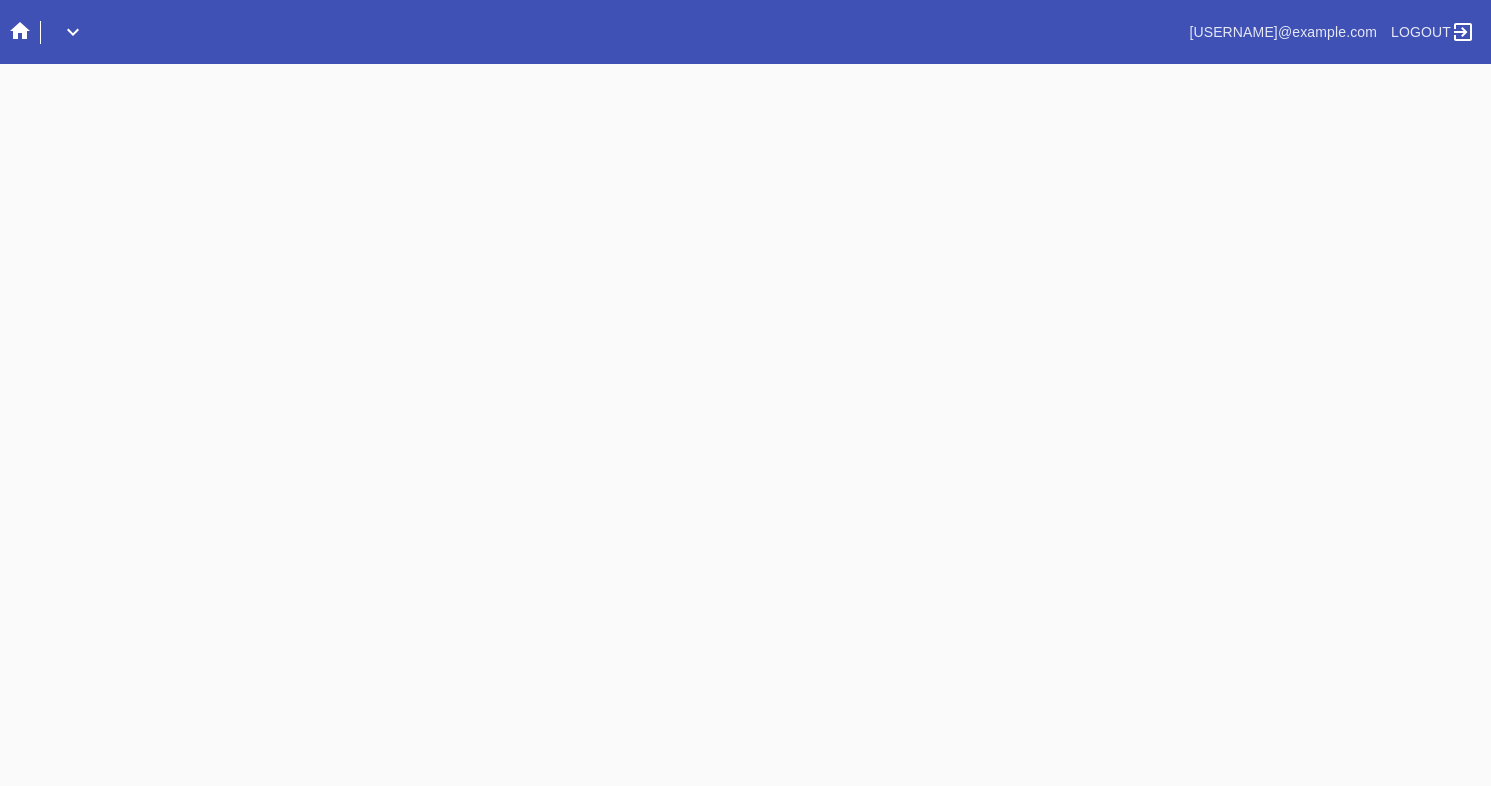 scroll, scrollTop: 0, scrollLeft: 0, axis: both 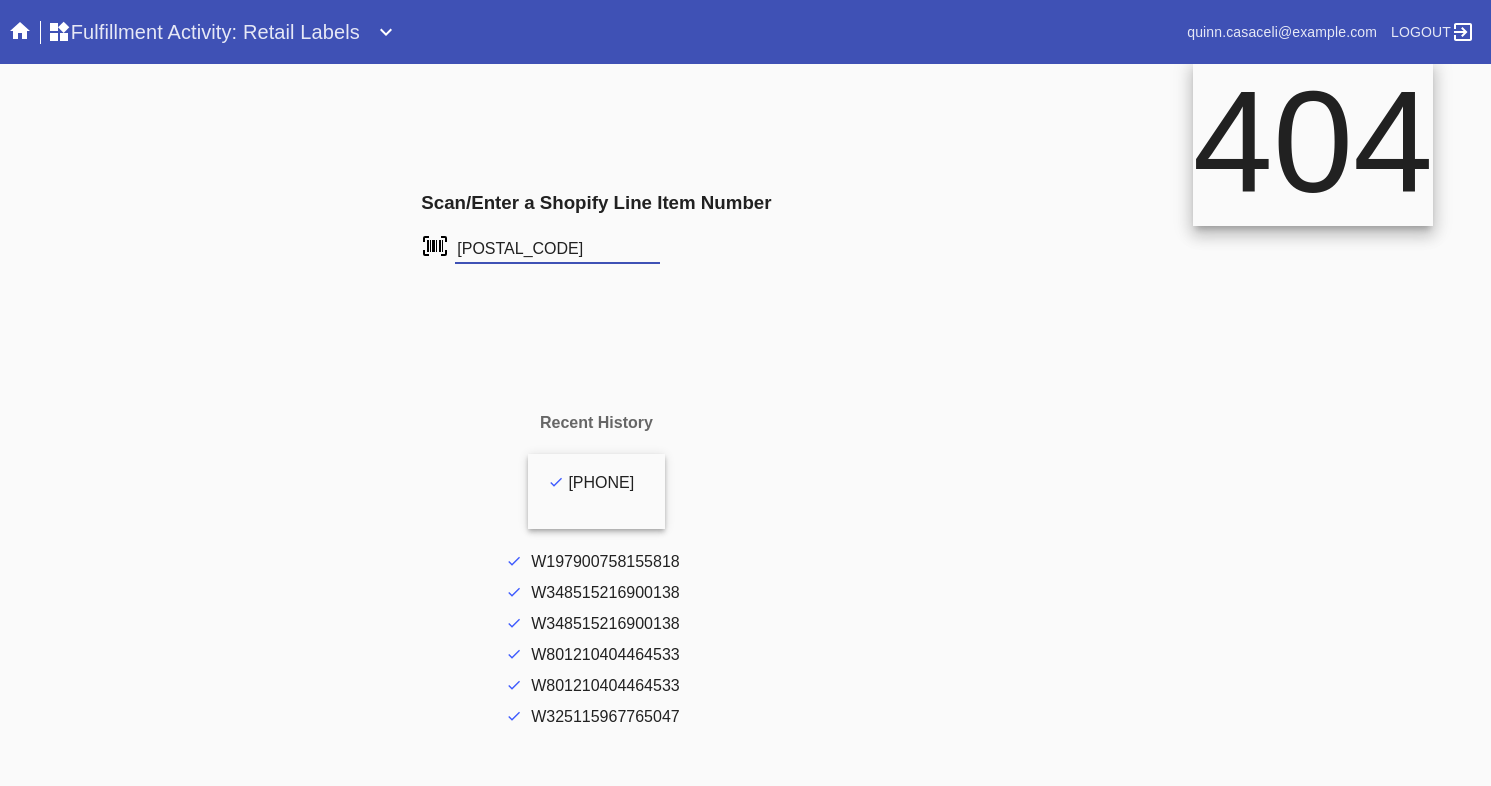 type on "L4721551" 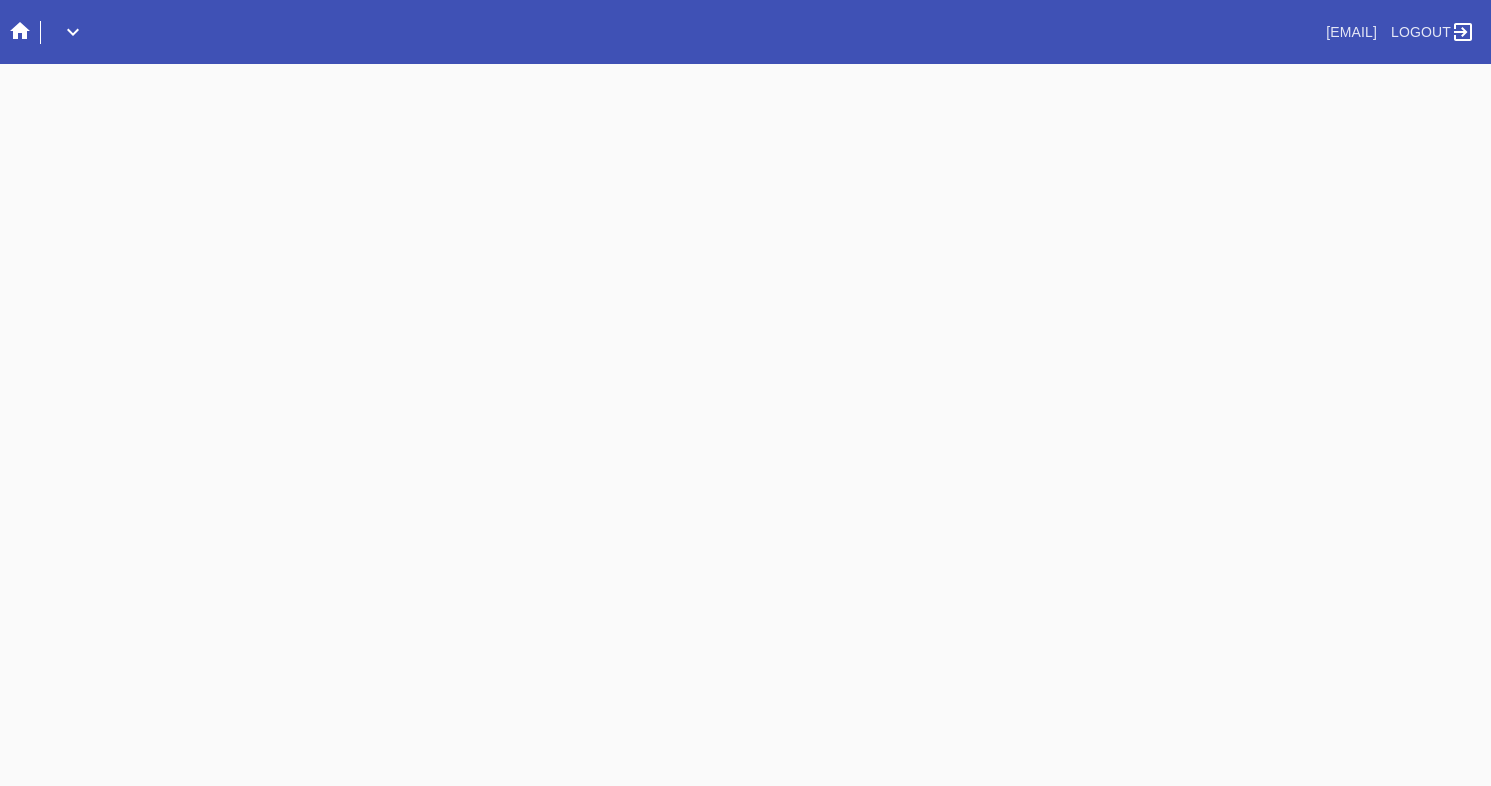 scroll, scrollTop: 0, scrollLeft: 0, axis: both 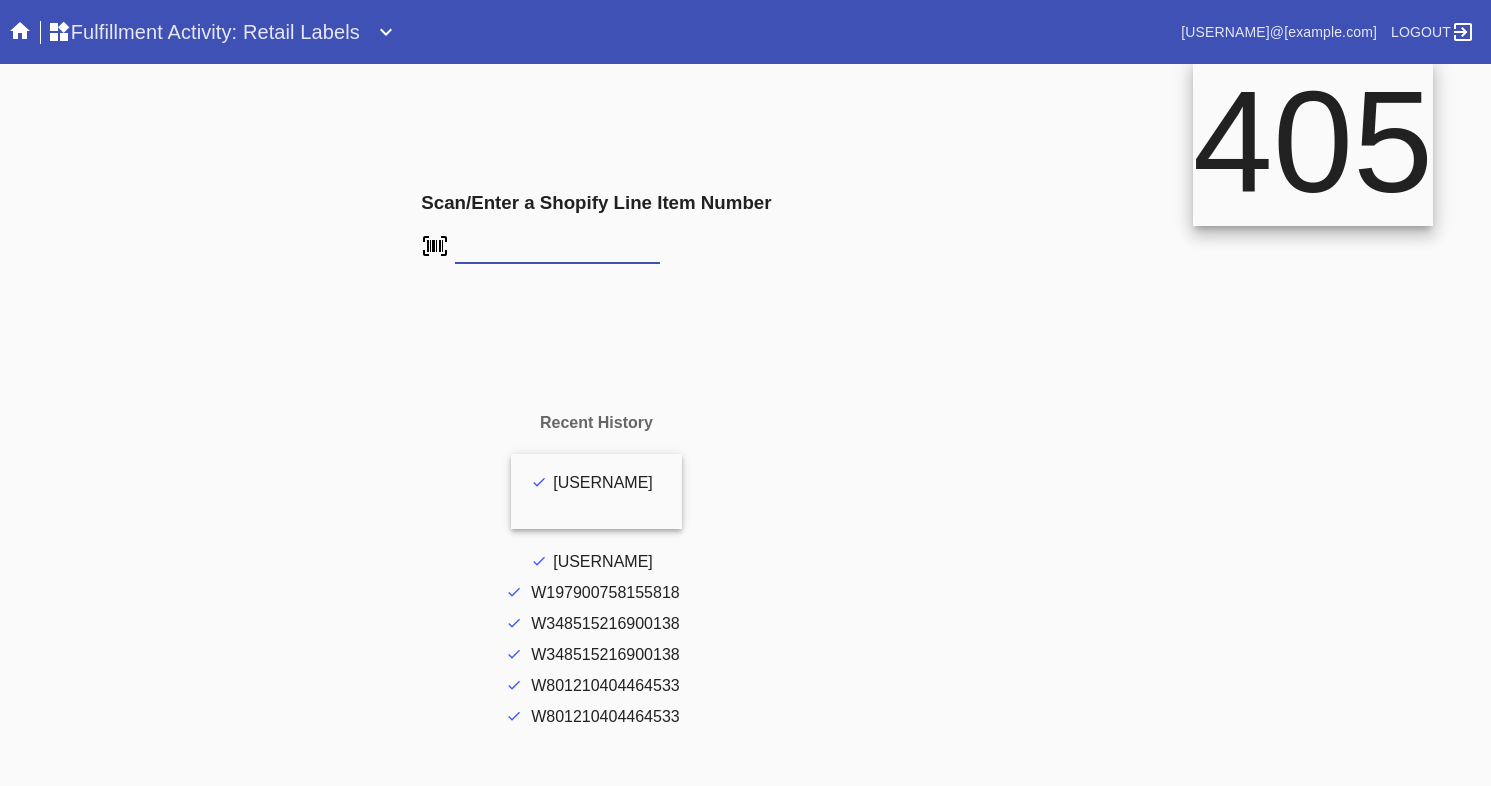type on "L7808427" 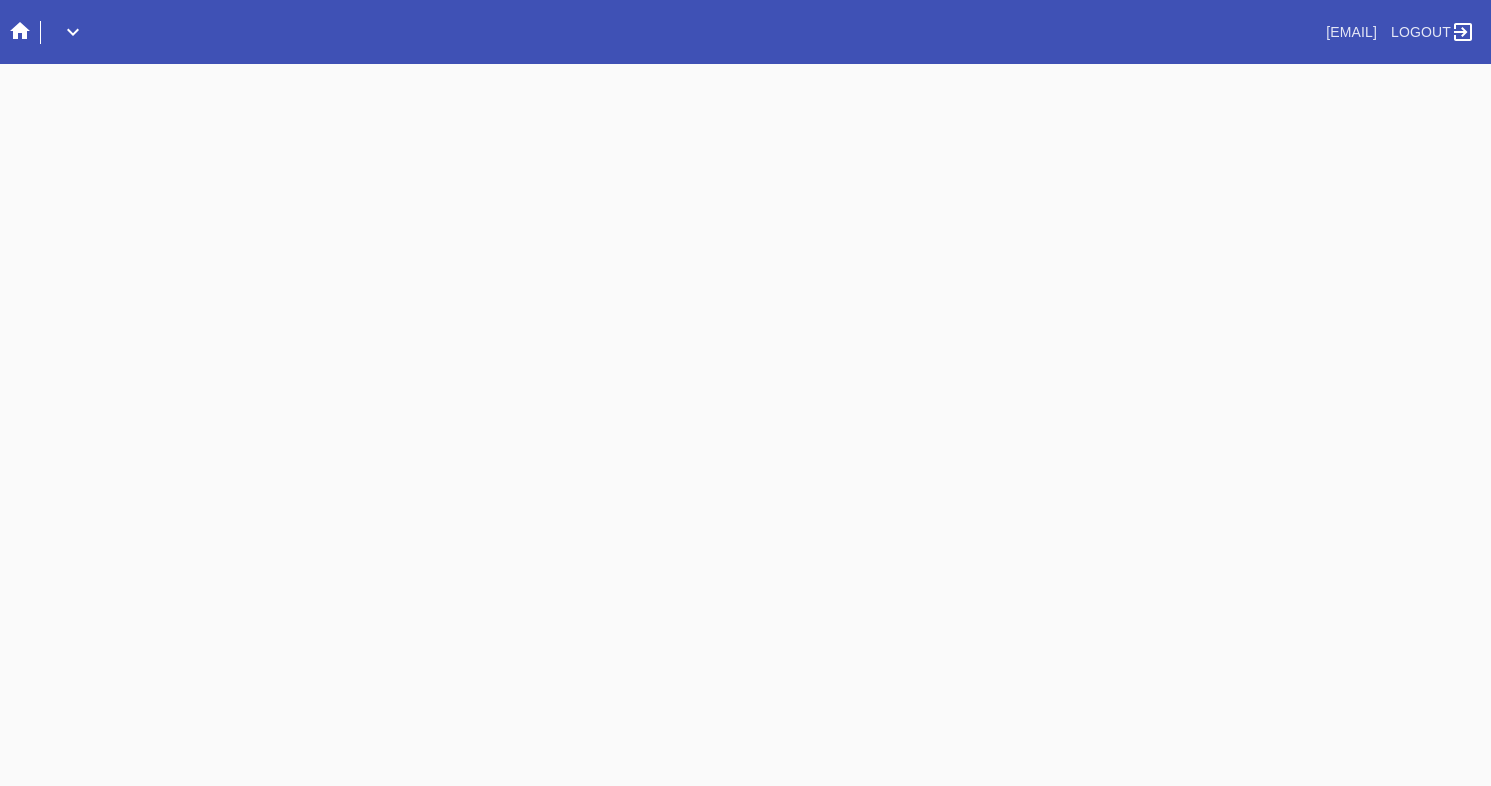 scroll, scrollTop: 0, scrollLeft: 0, axis: both 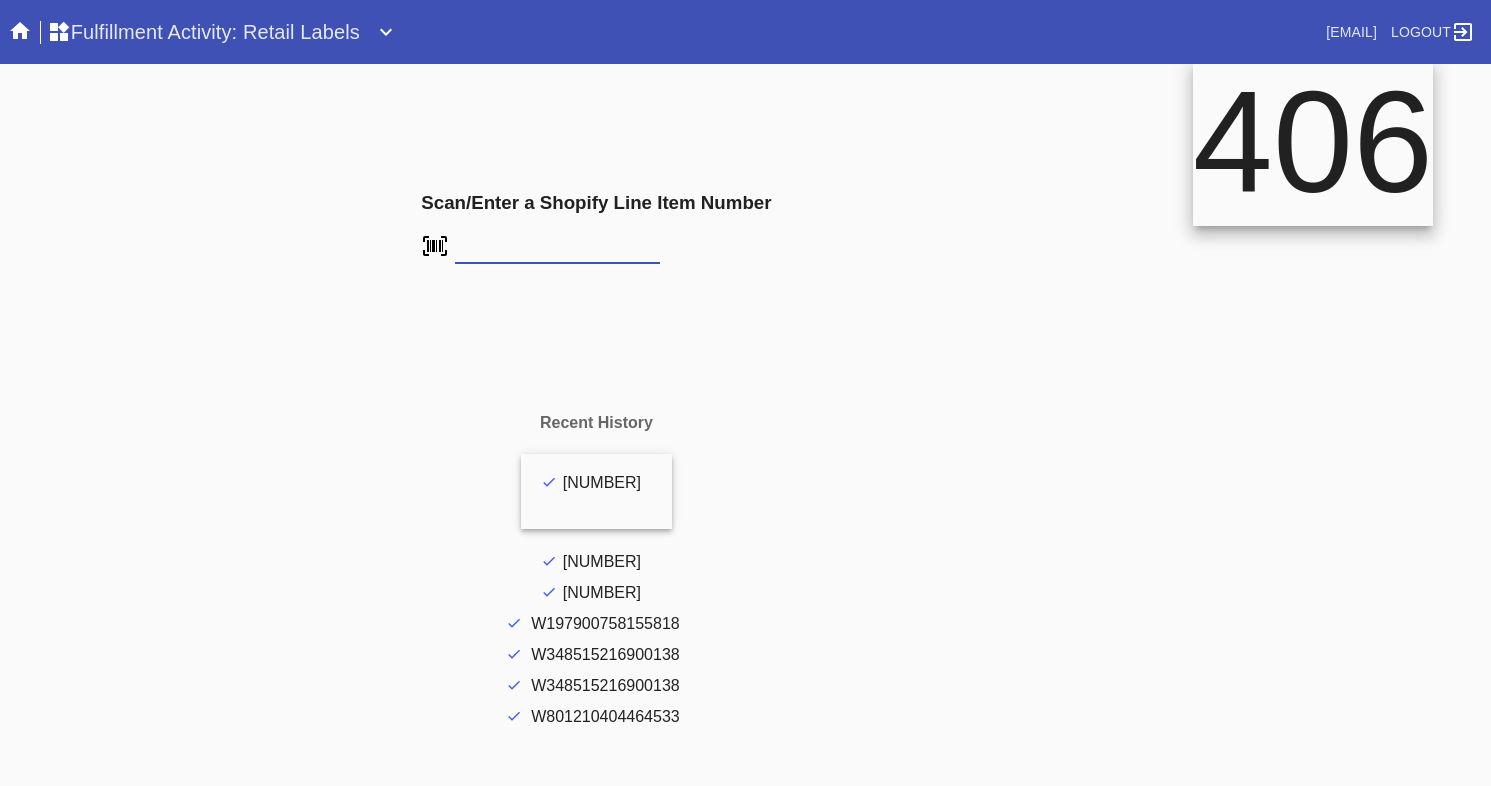 type on "L2107556" 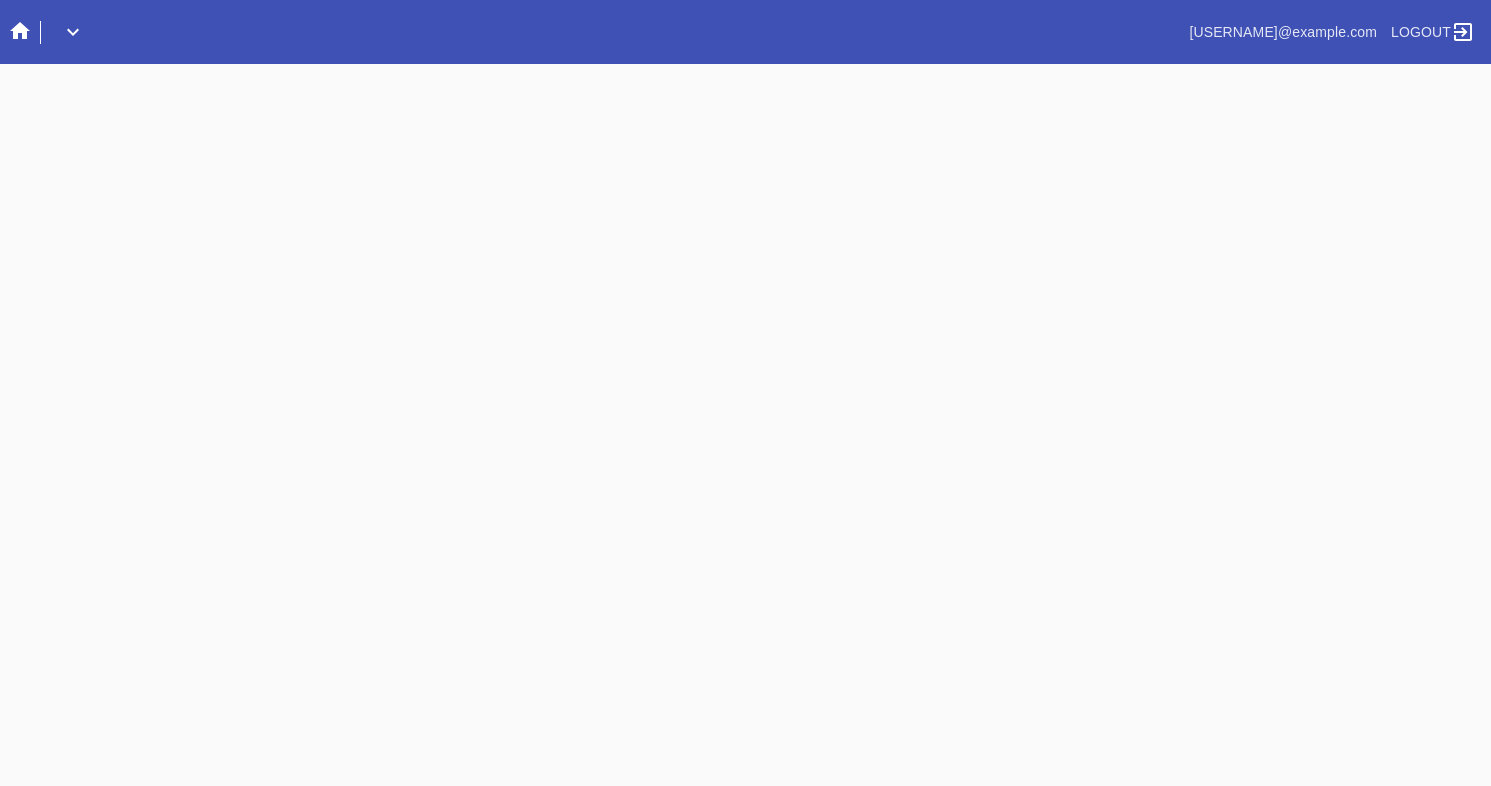 scroll, scrollTop: 0, scrollLeft: 0, axis: both 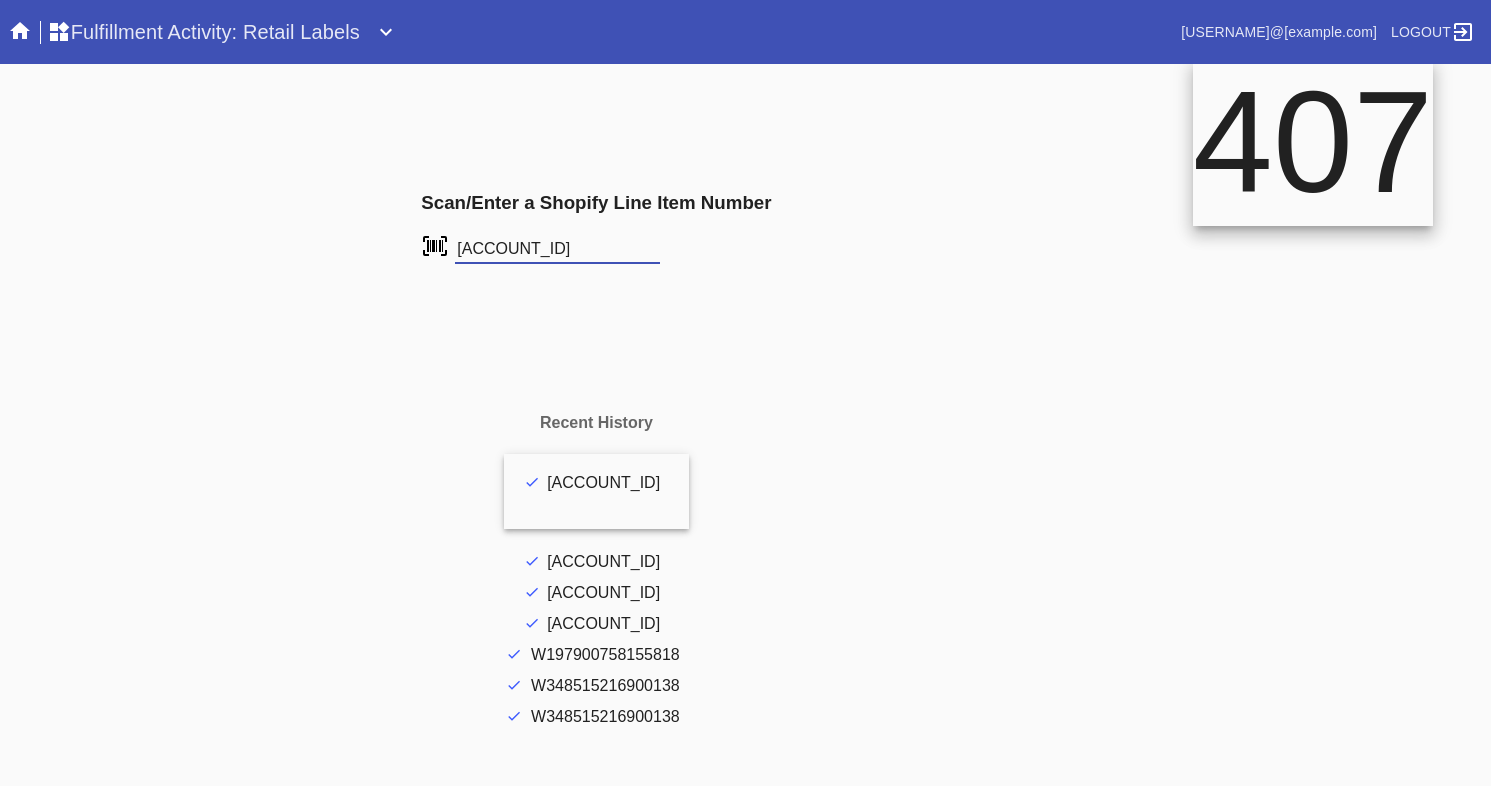 type on "L4816260" 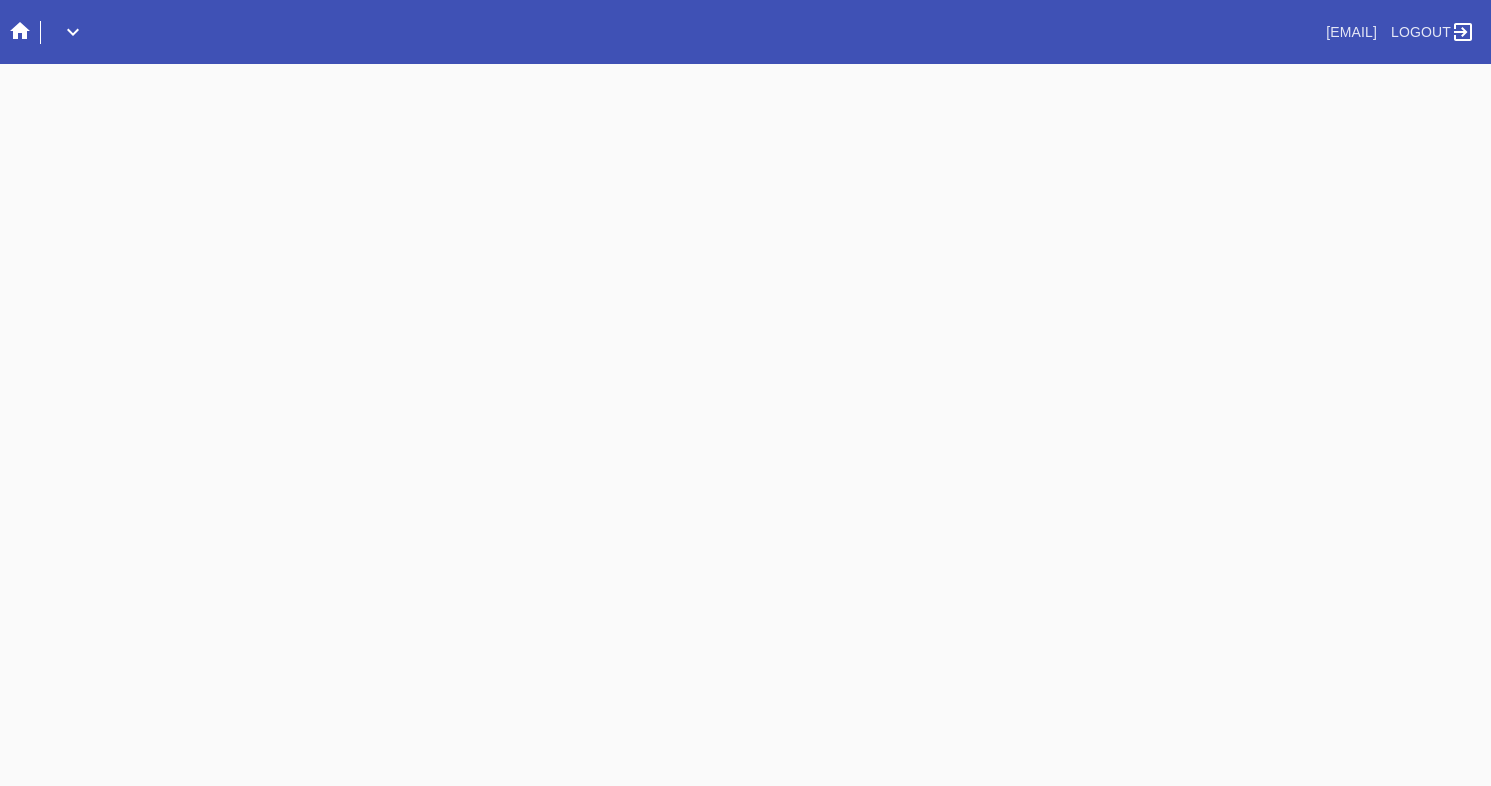 scroll, scrollTop: 0, scrollLeft: 0, axis: both 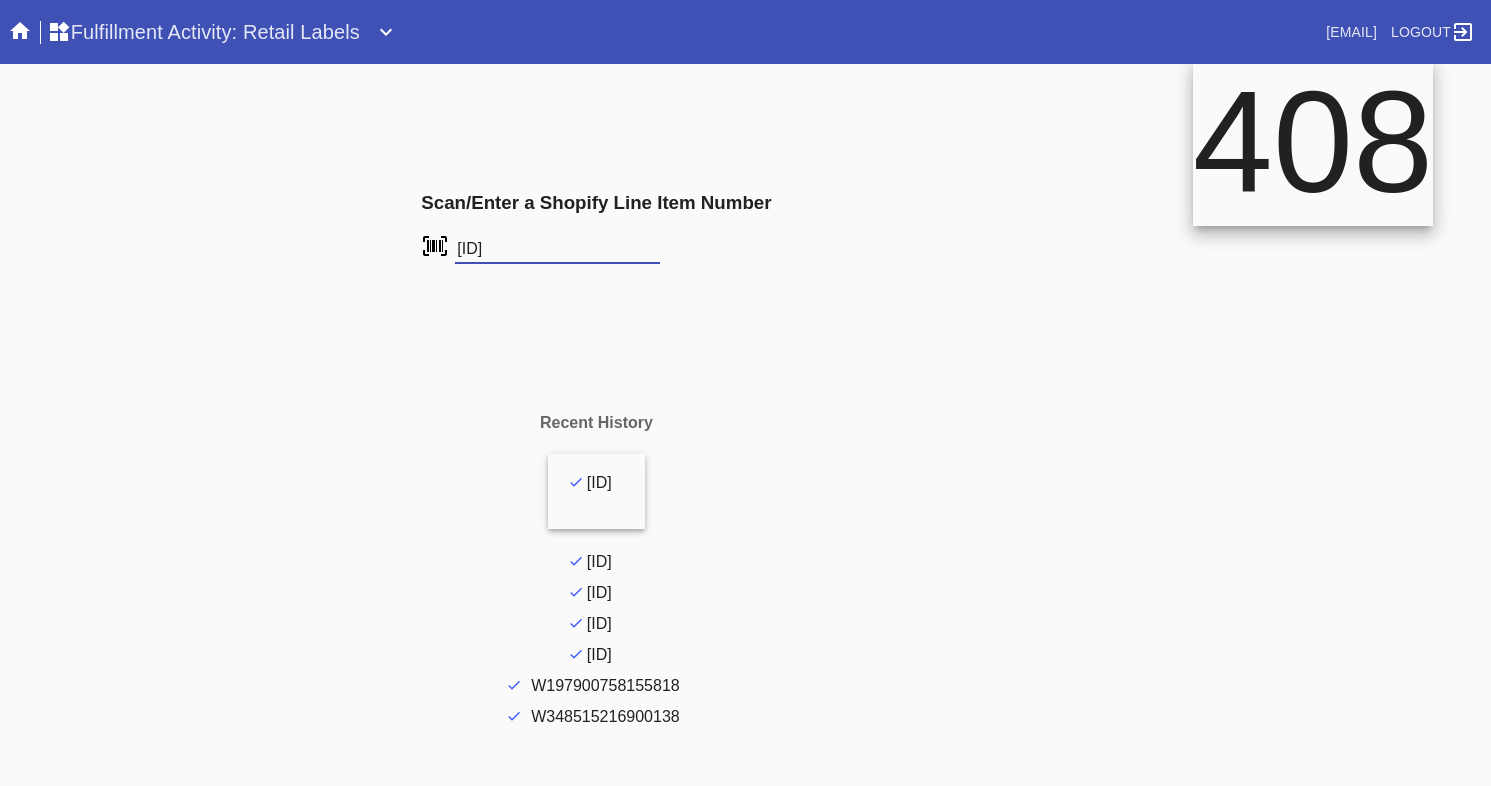 type on "FS-206815663" 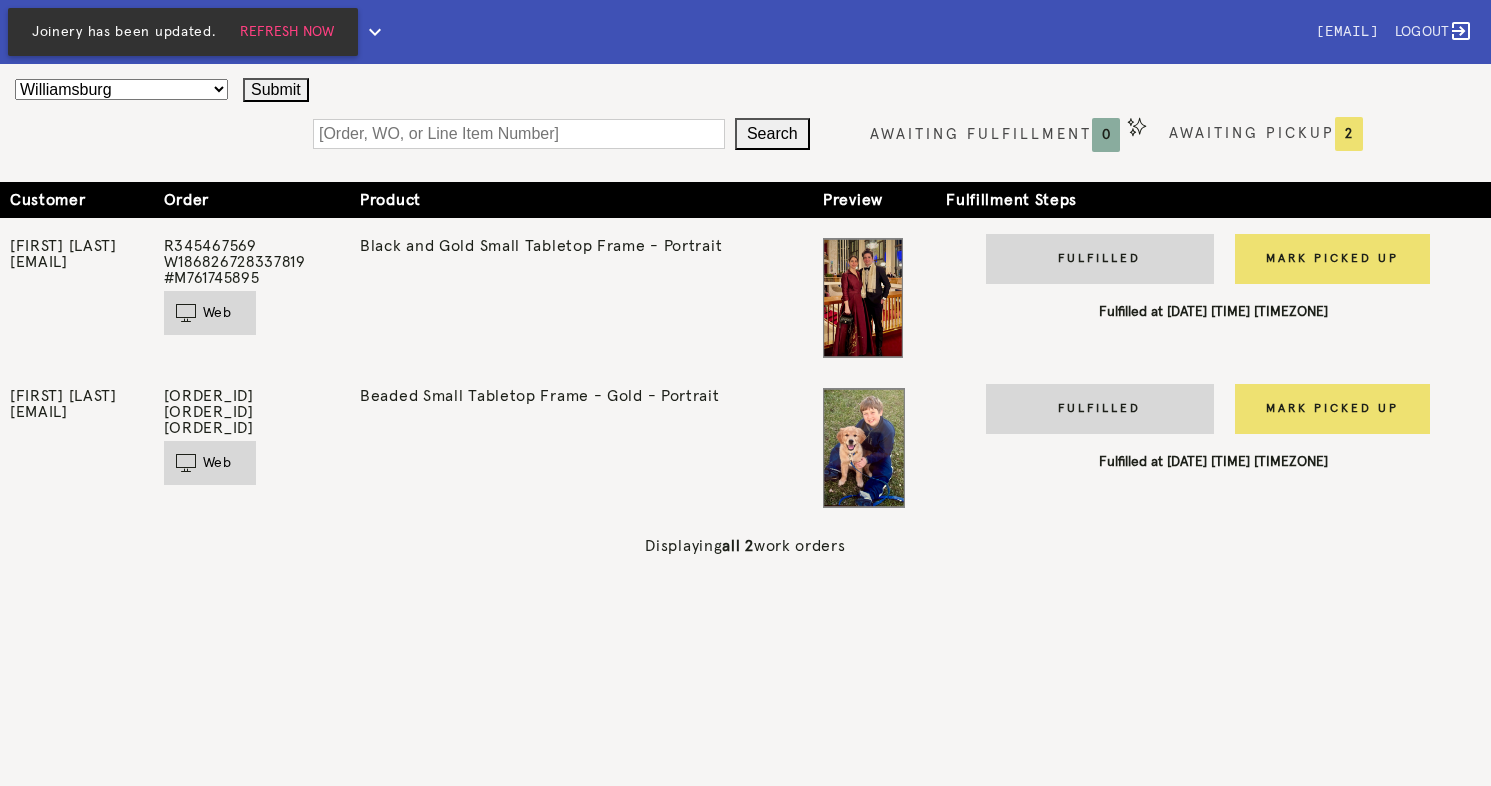 scroll, scrollTop: 0, scrollLeft: 0, axis: both 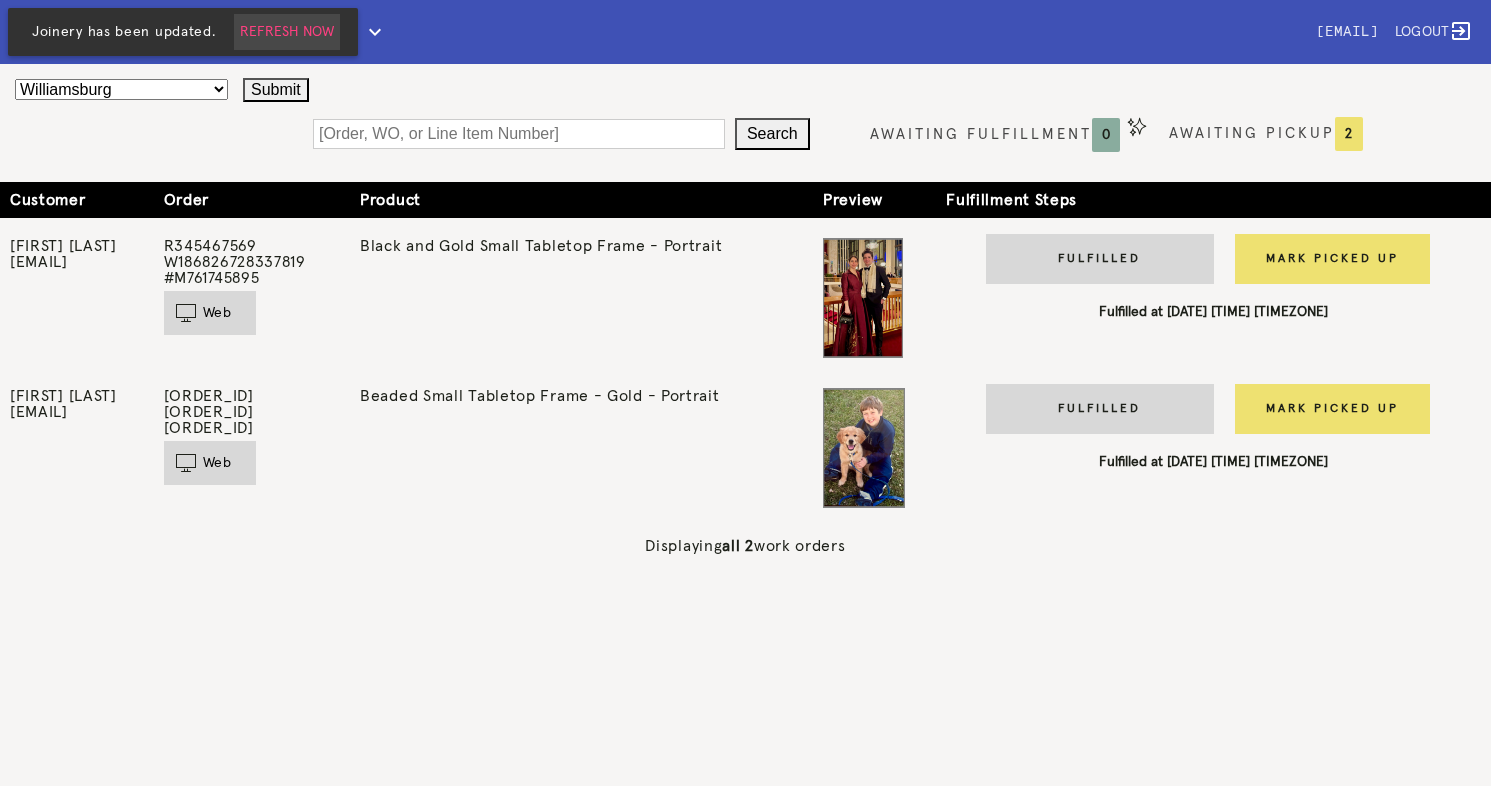 click on "Refresh Now" at bounding box center [287, 32] 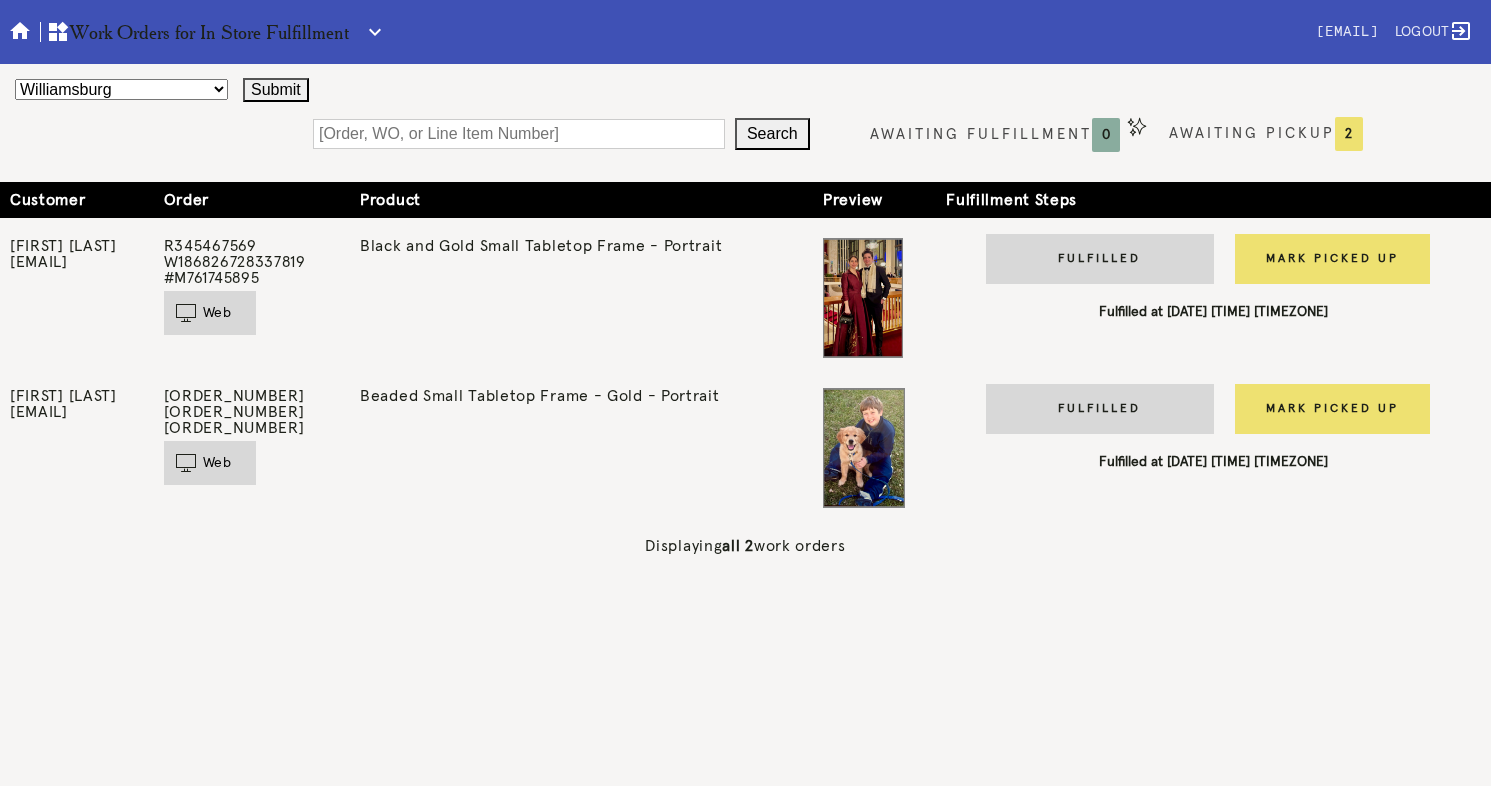 scroll, scrollTop: 0, scrollLeft: 0, axis: both 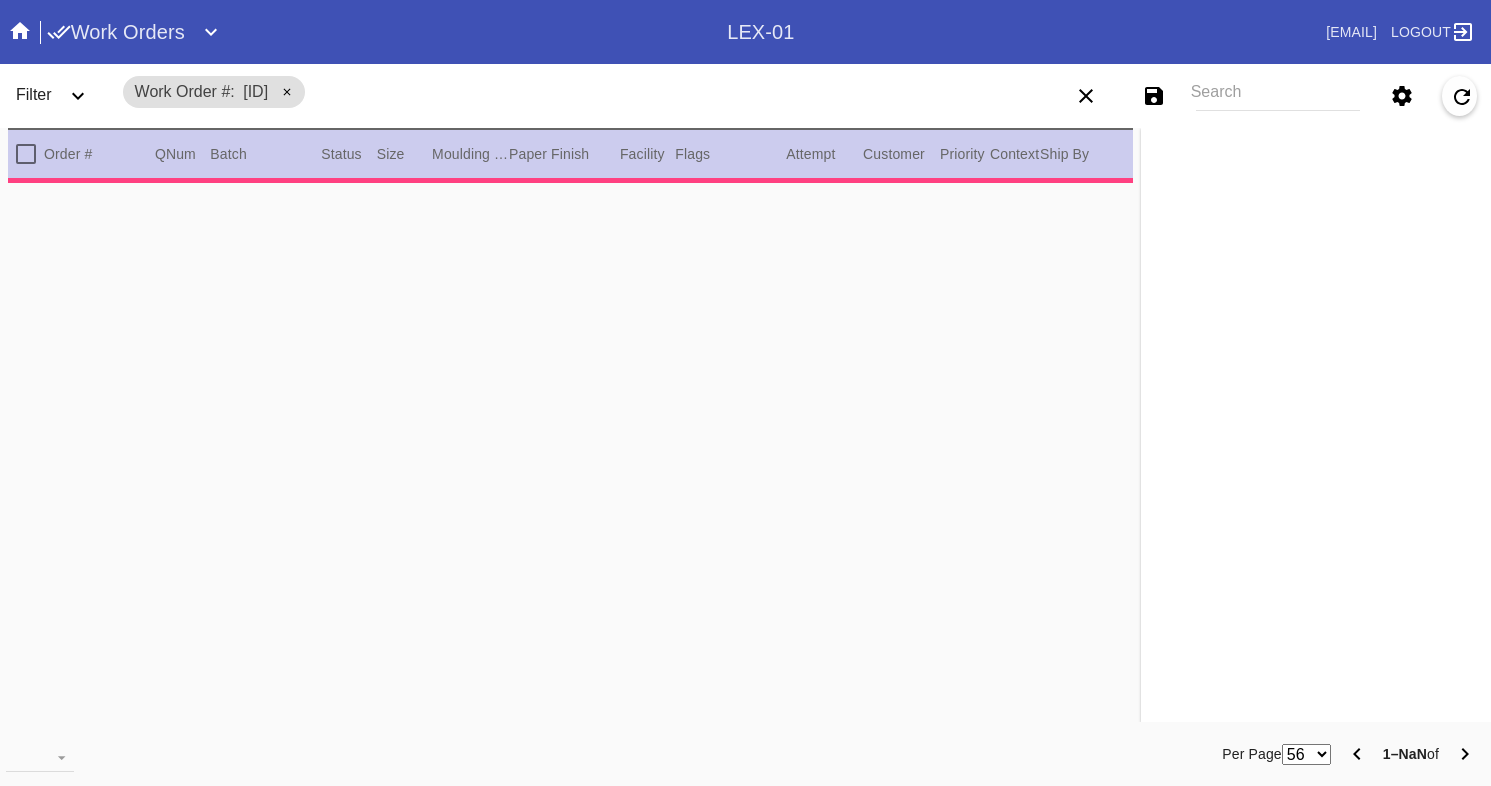 type on "1.5" 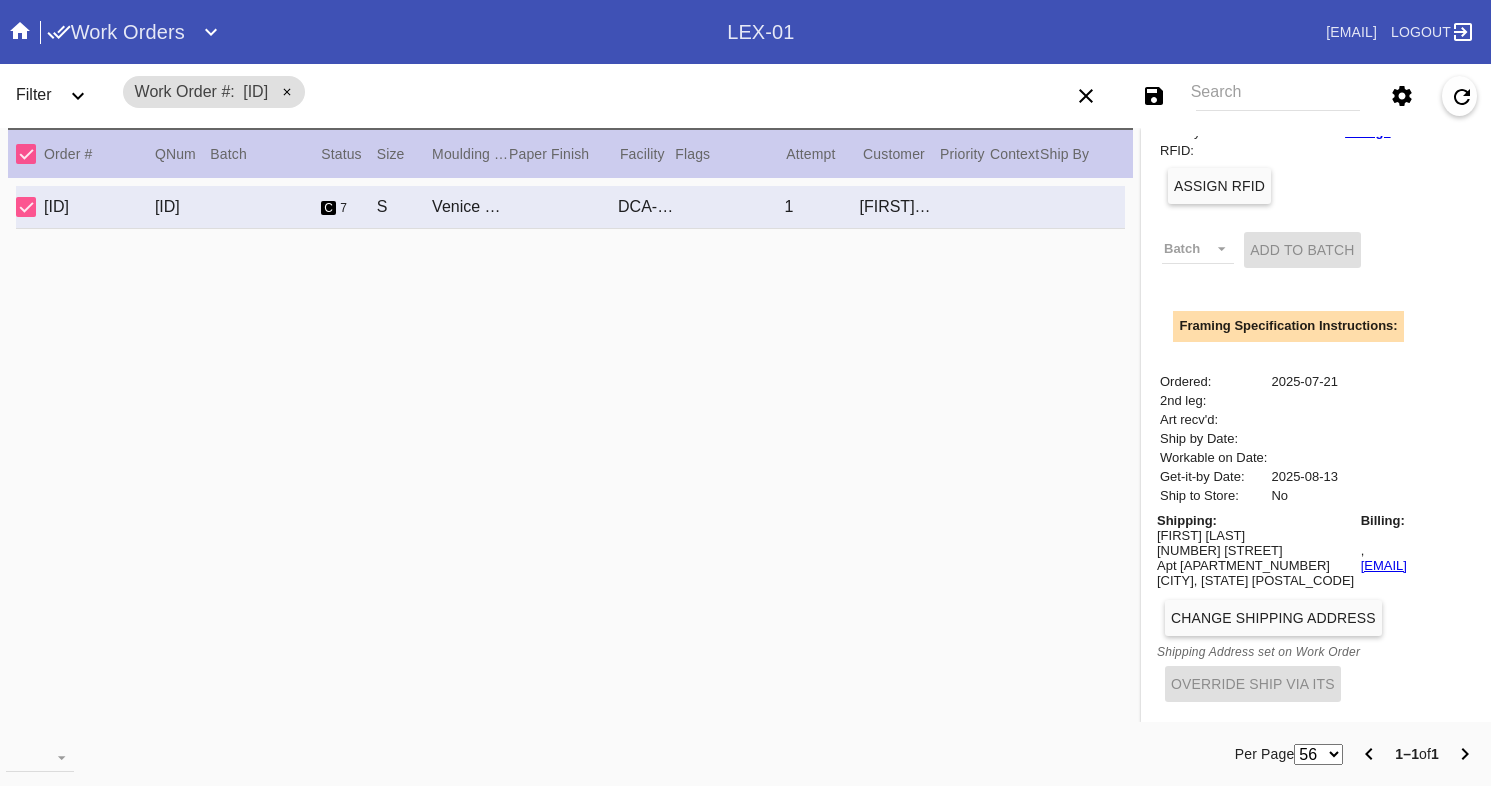 scroll, scrollTop: 470, scrollLeft: 0, axis: vertical 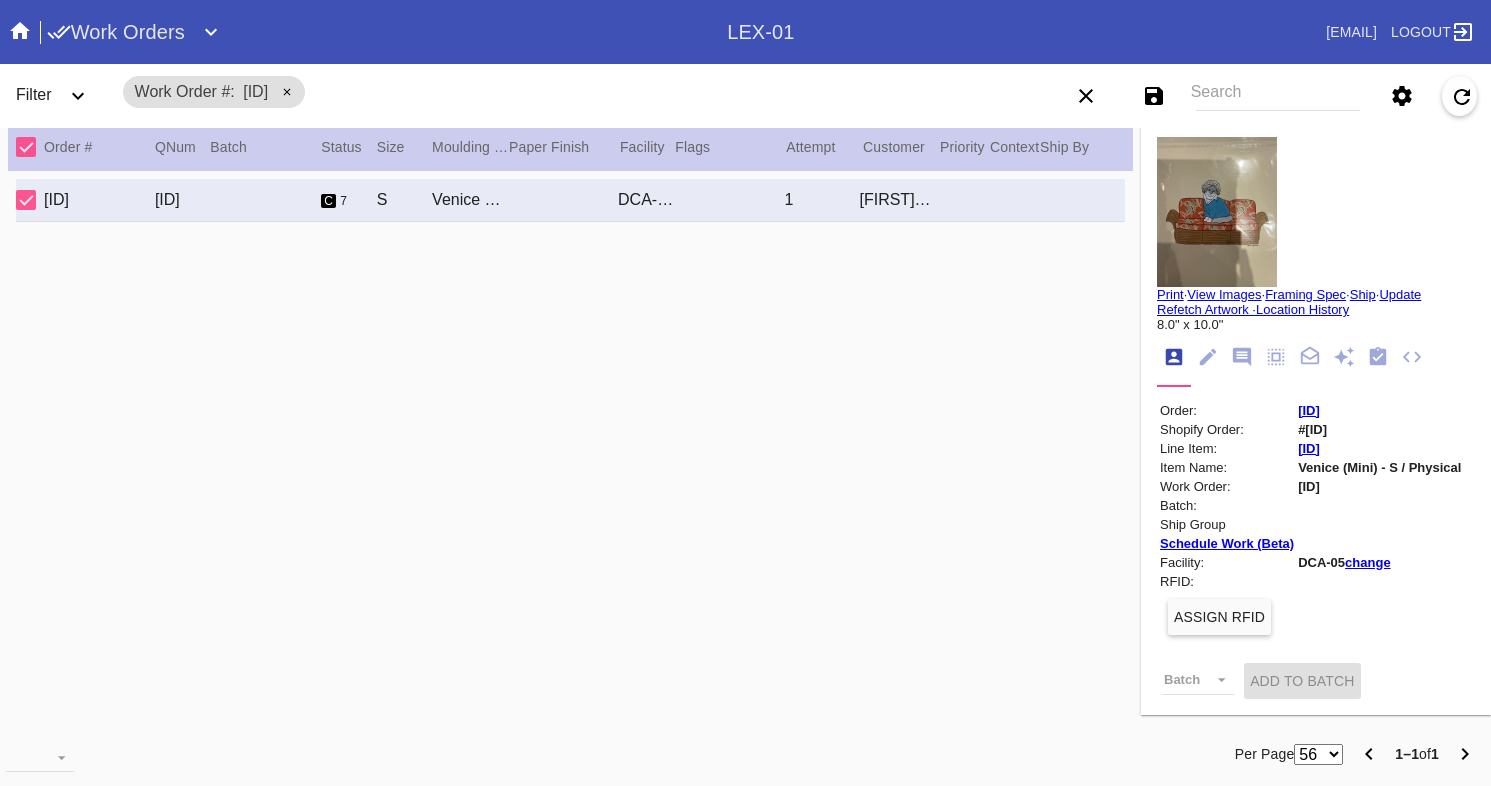 click 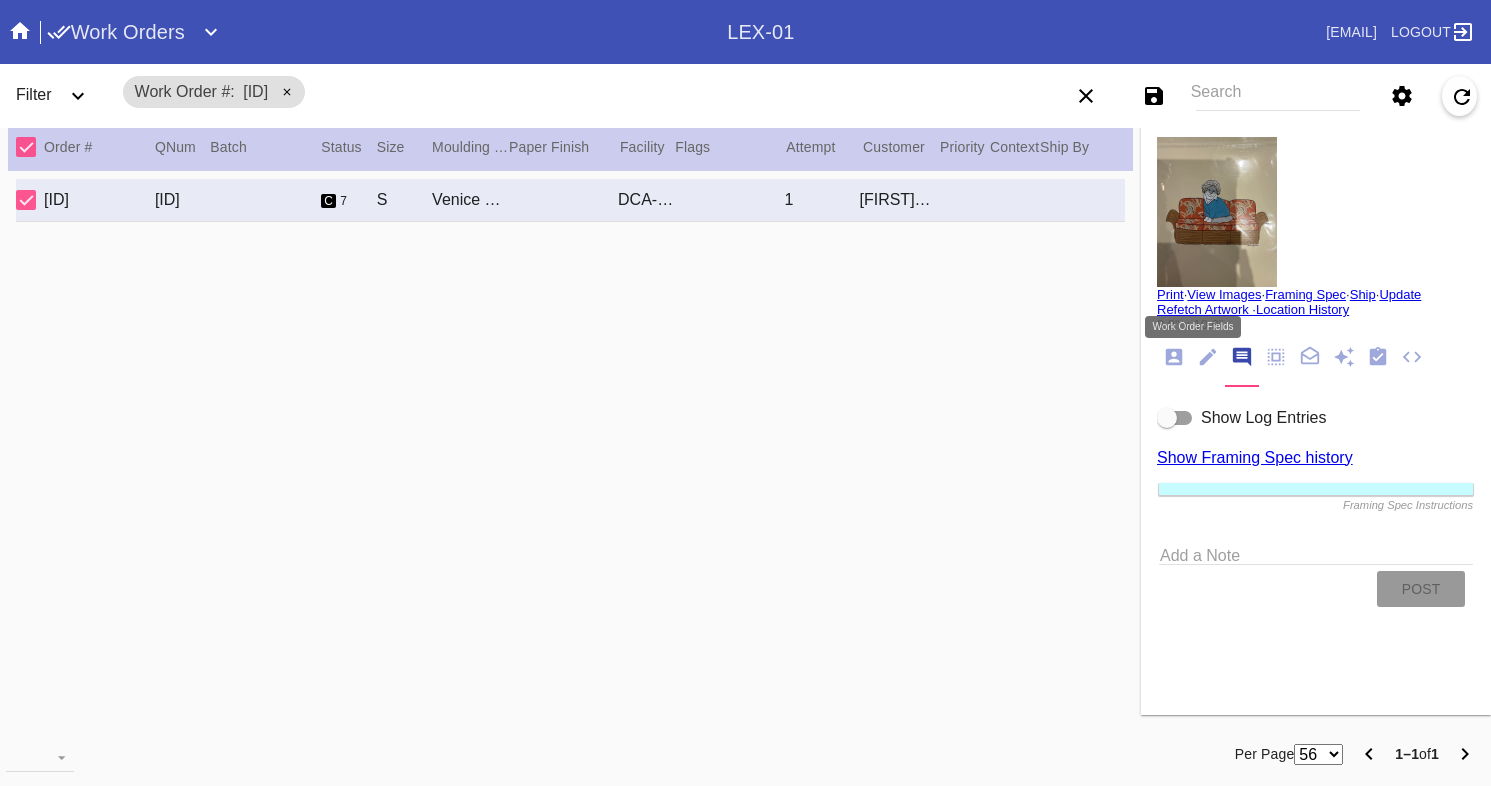 click 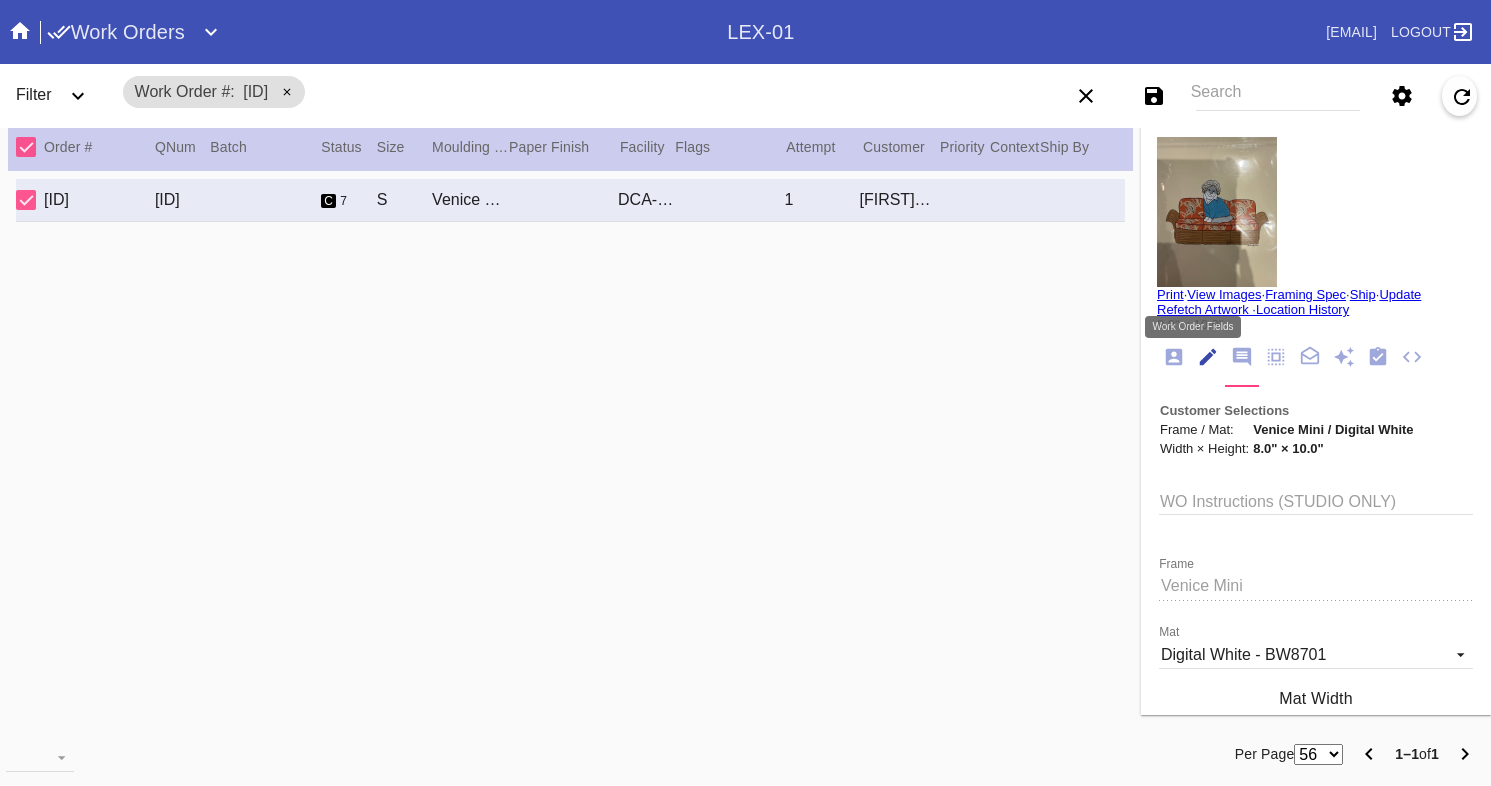 scroll, scrollTop: 74, scrollLeft: 0, axis: vertical 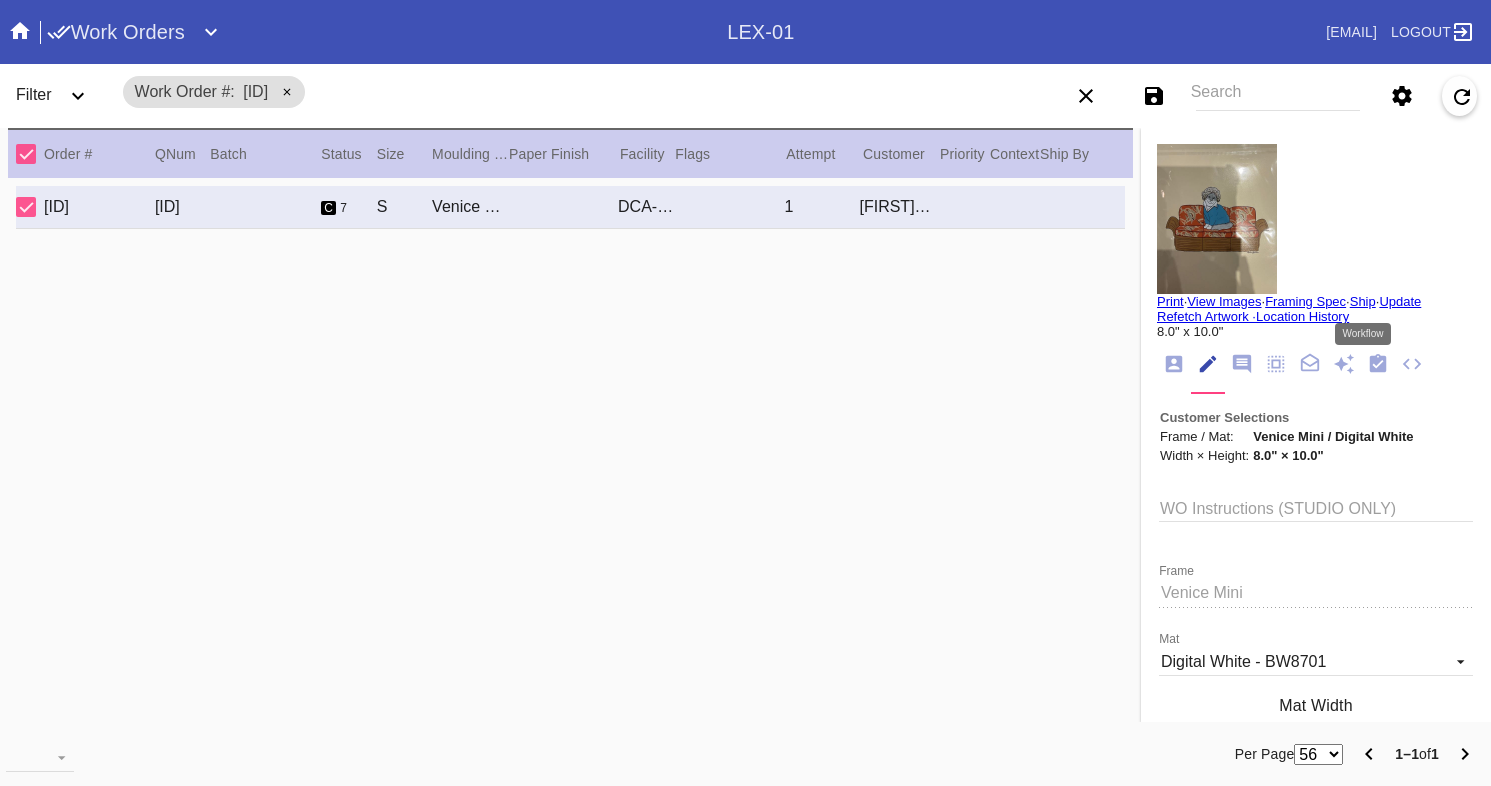 click 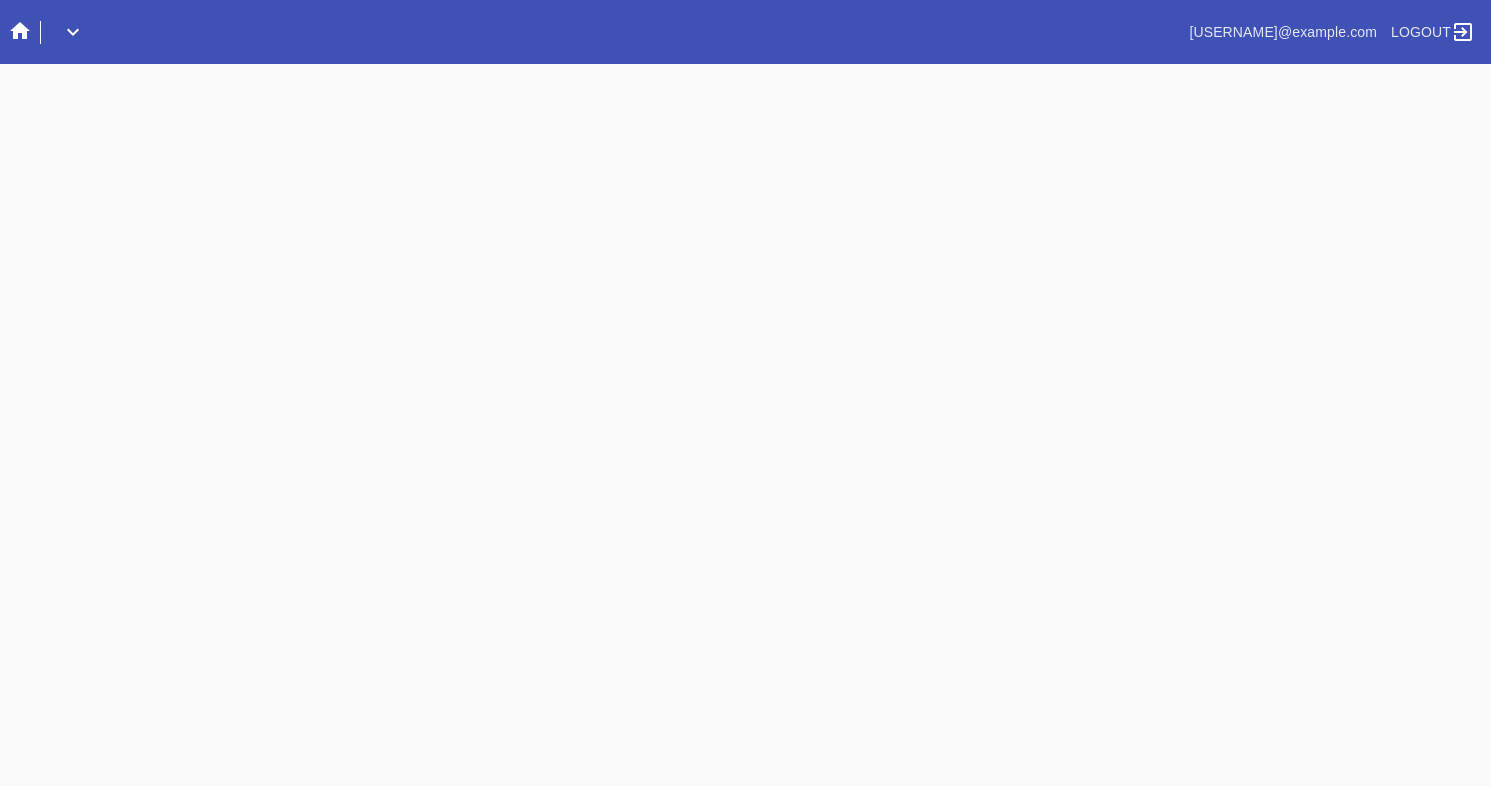 scroll, scrollTop: 0, scrollLeft: 0, axis: both 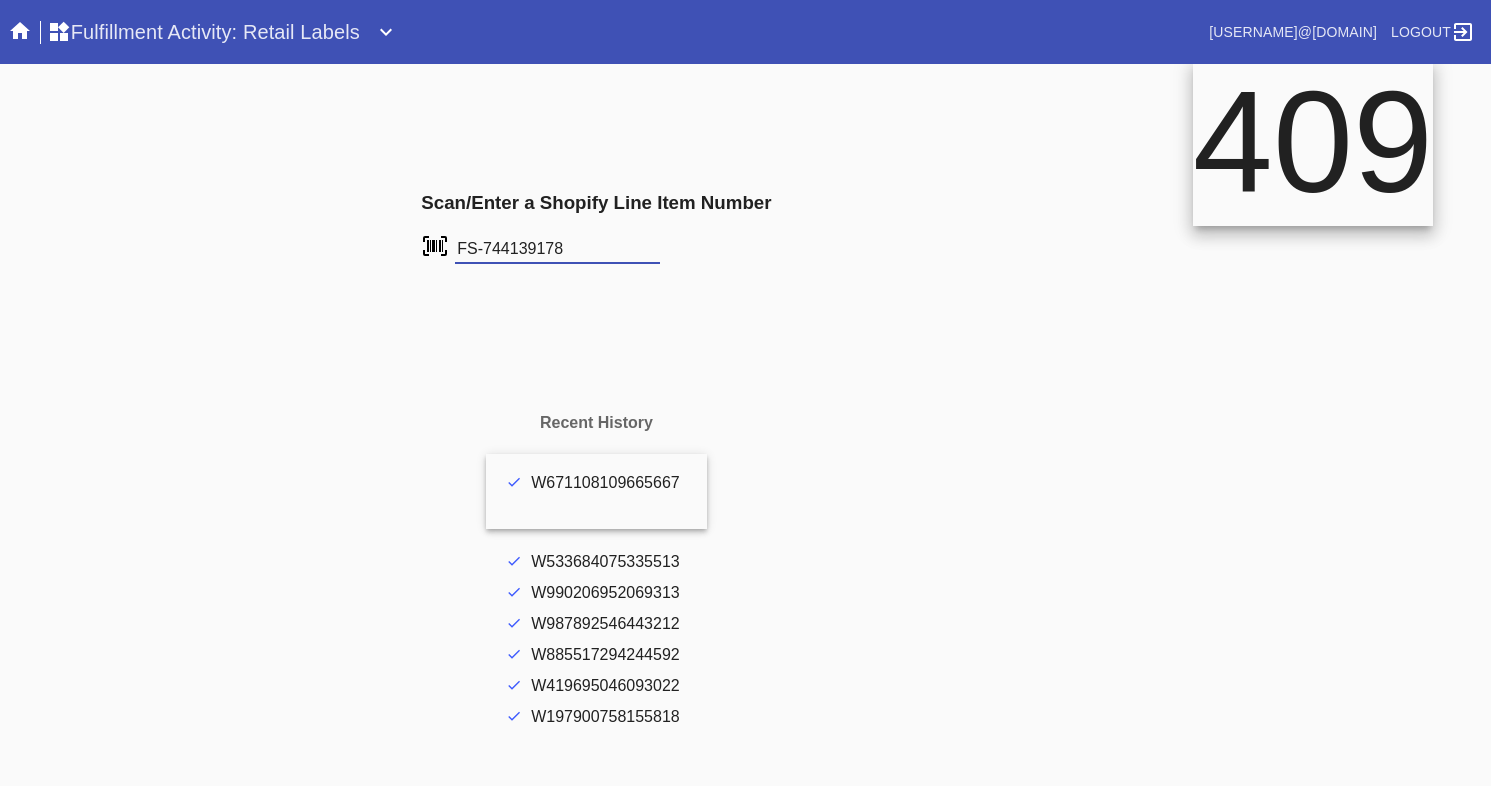 type on "FS-744139178" 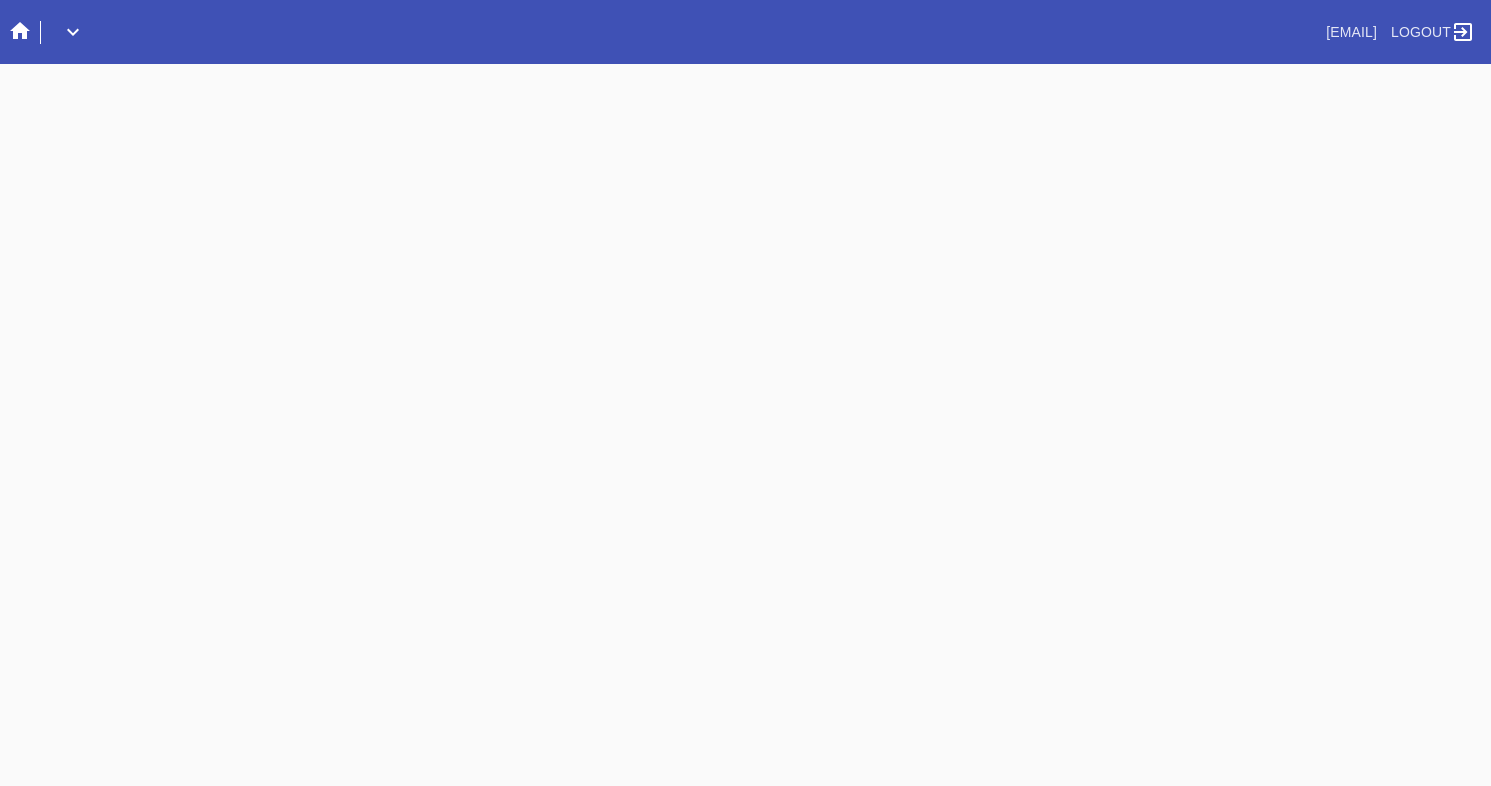 scroll, scrollTop: 0, scrollLeft: 0, axis: both 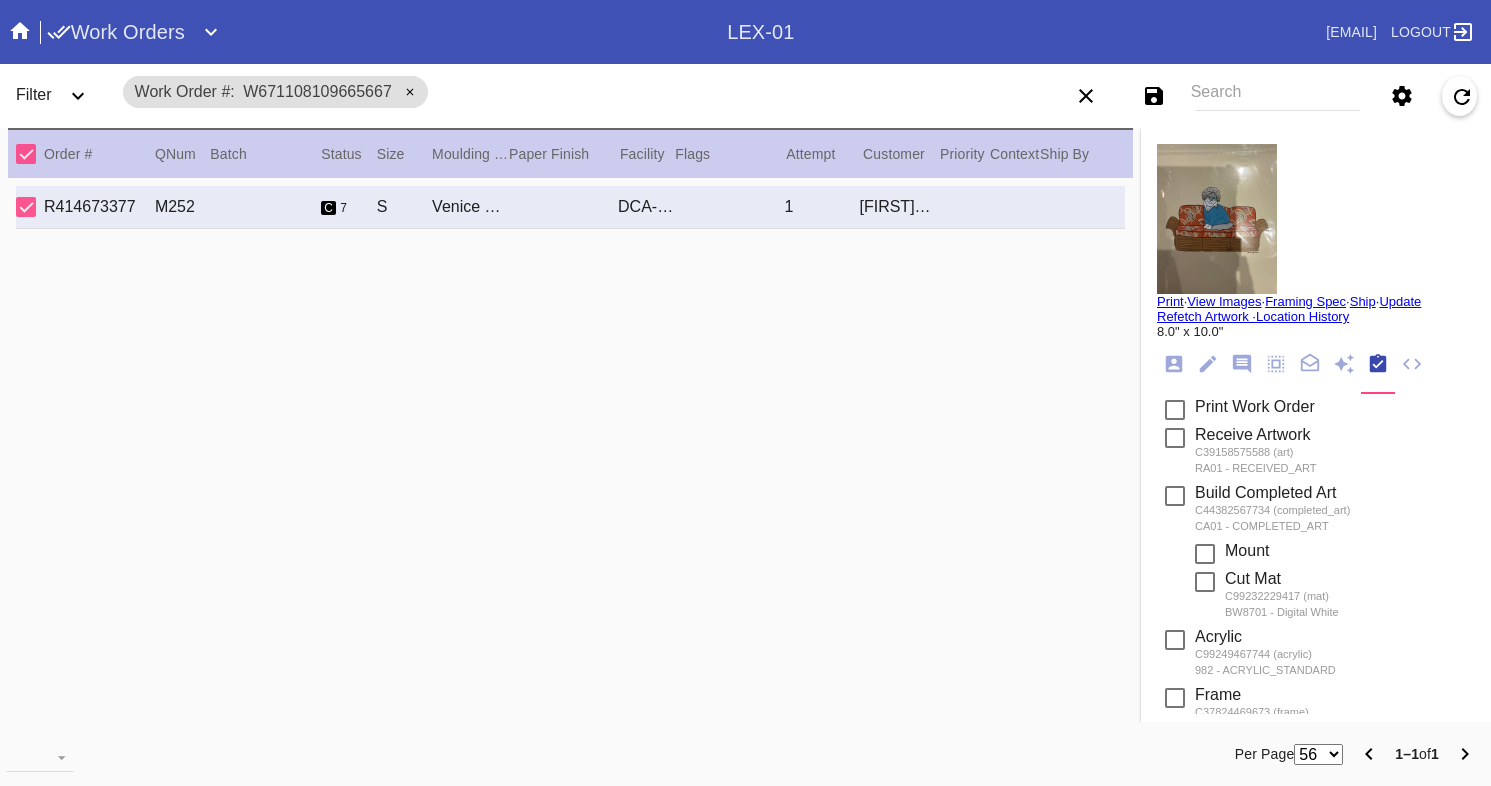 click on "R414673377 M252 c   7 S Venice Mini / Digital White DCA-05 1 Kimberly Giebel" at bounding box center (570, 453) 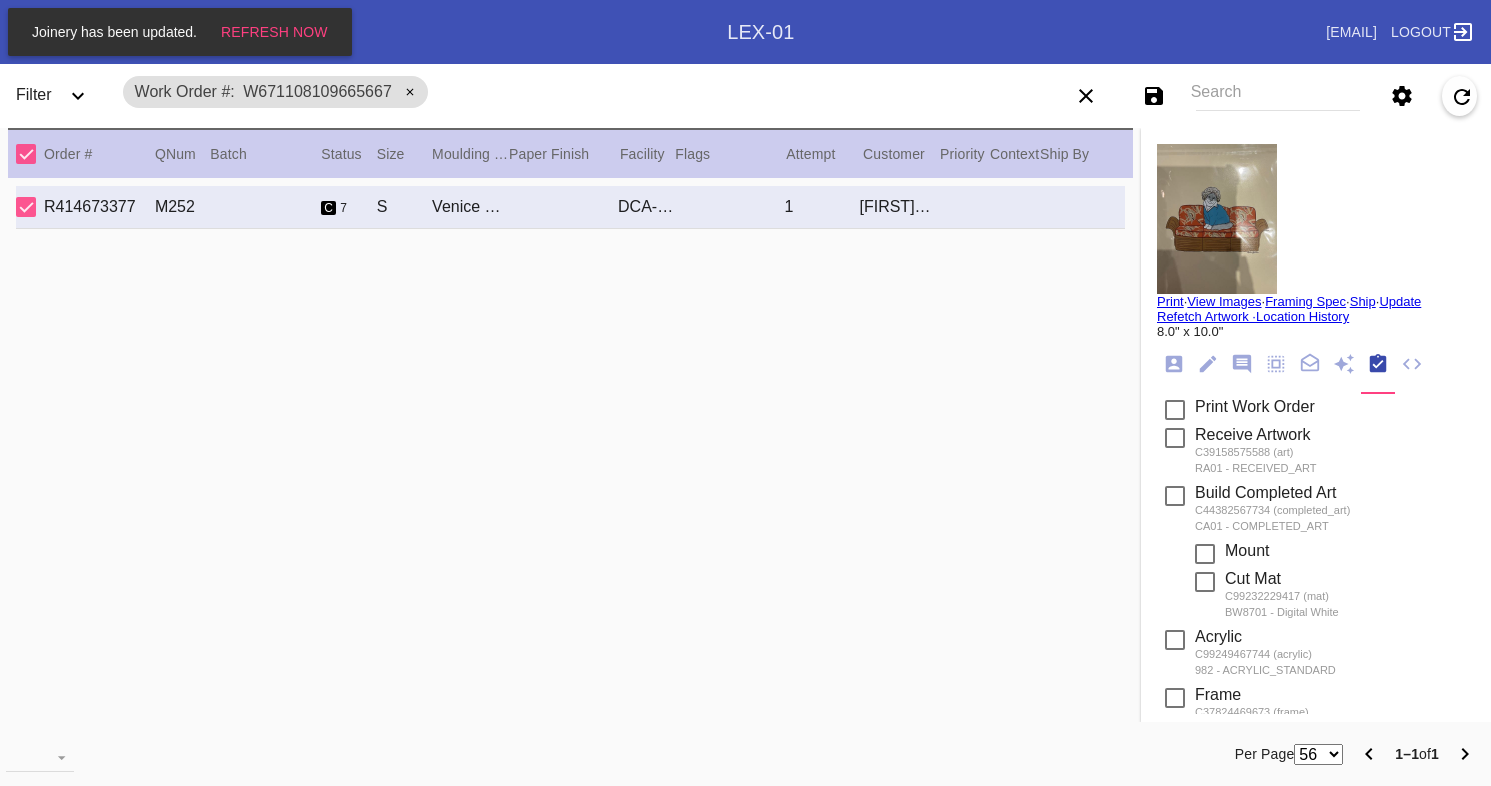 click on "R414673377 M252 c   7 S Venice Mini / Digital White DCA-05 1 Kimberly Giebel" at bounding box center [570, 453] 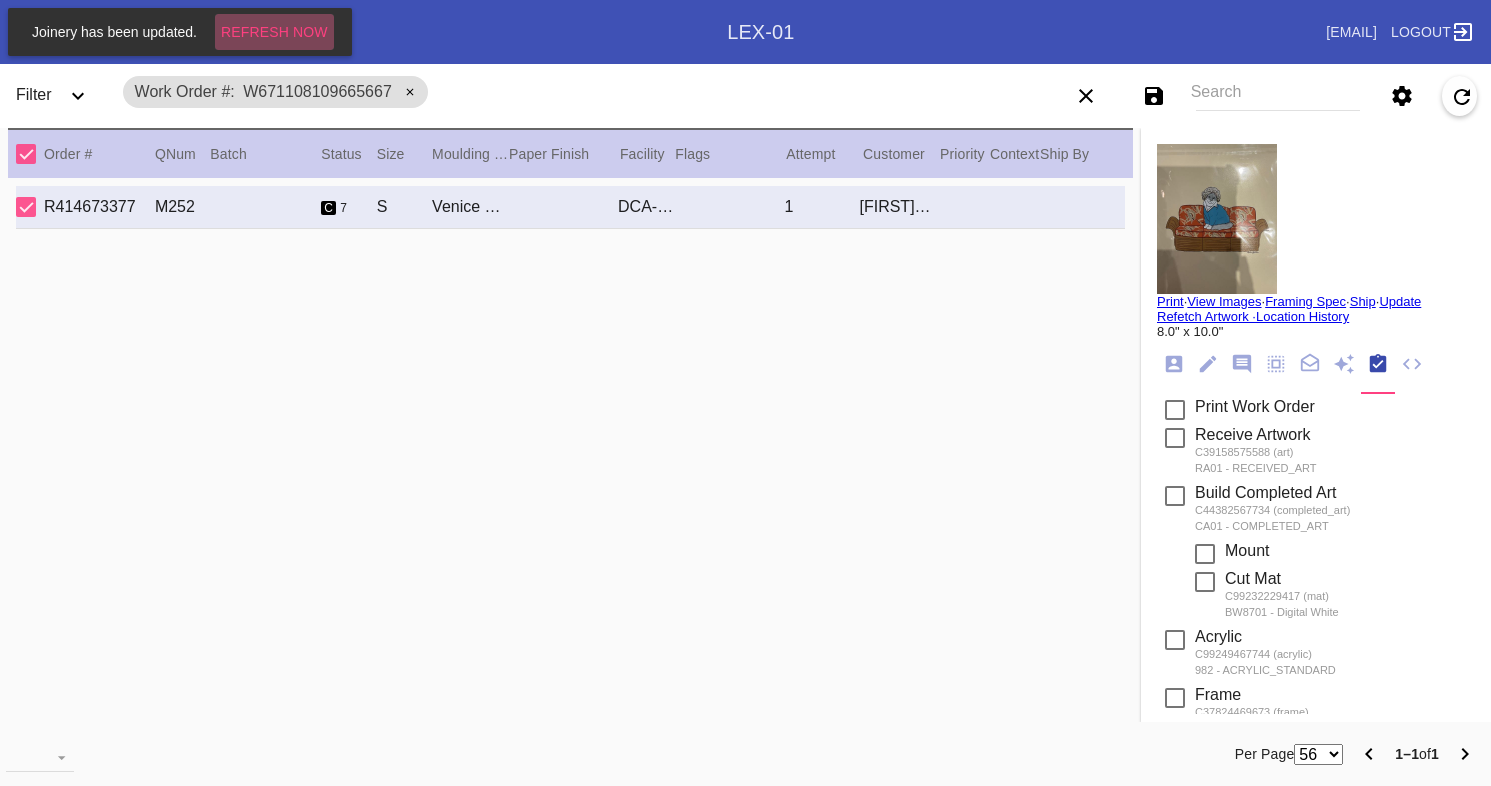 click on "Refresh Now" at bounding box center [274, 32] 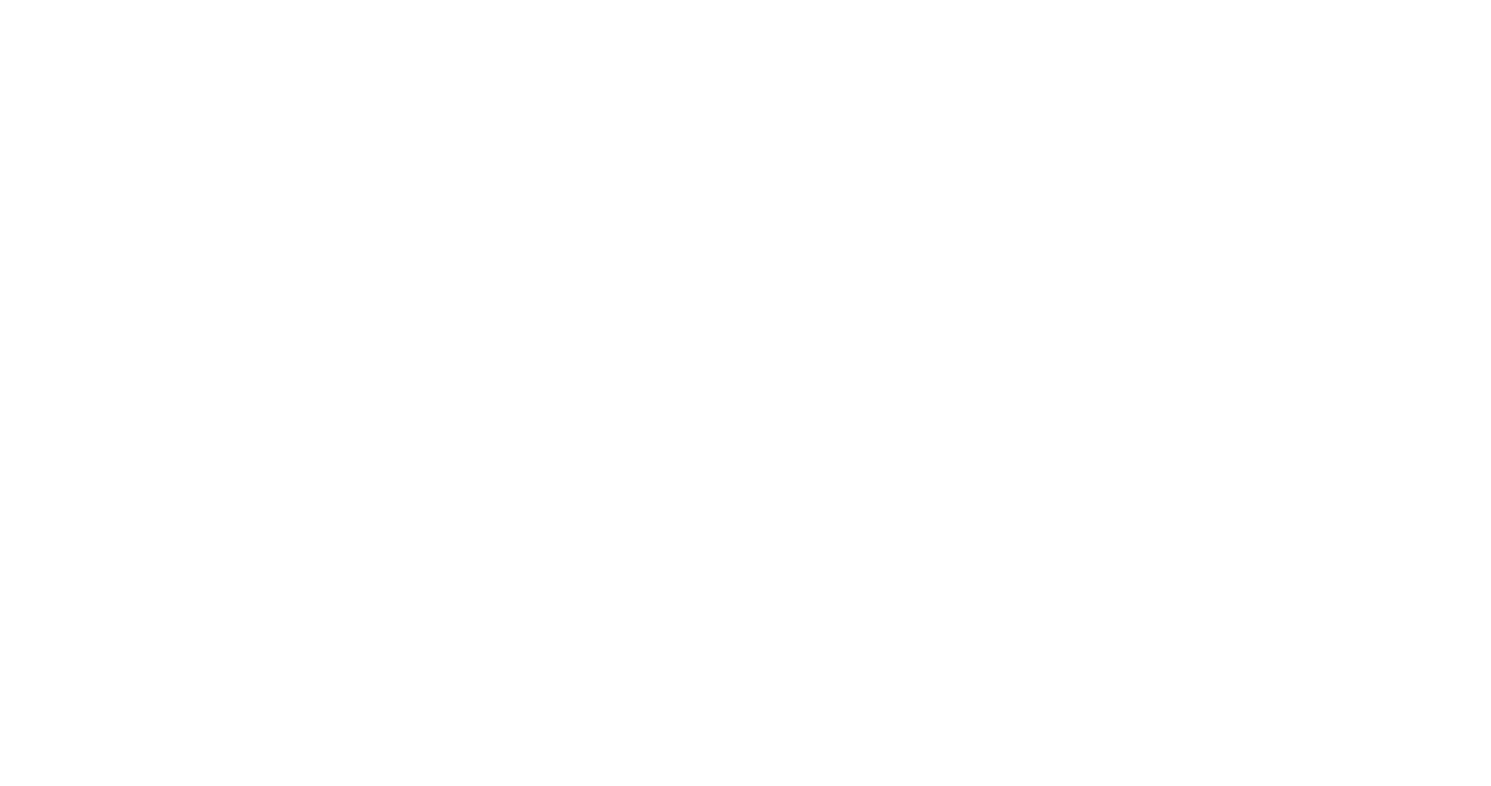 scroll, scrollTop: 0, scrollLeft: 0, axis: both 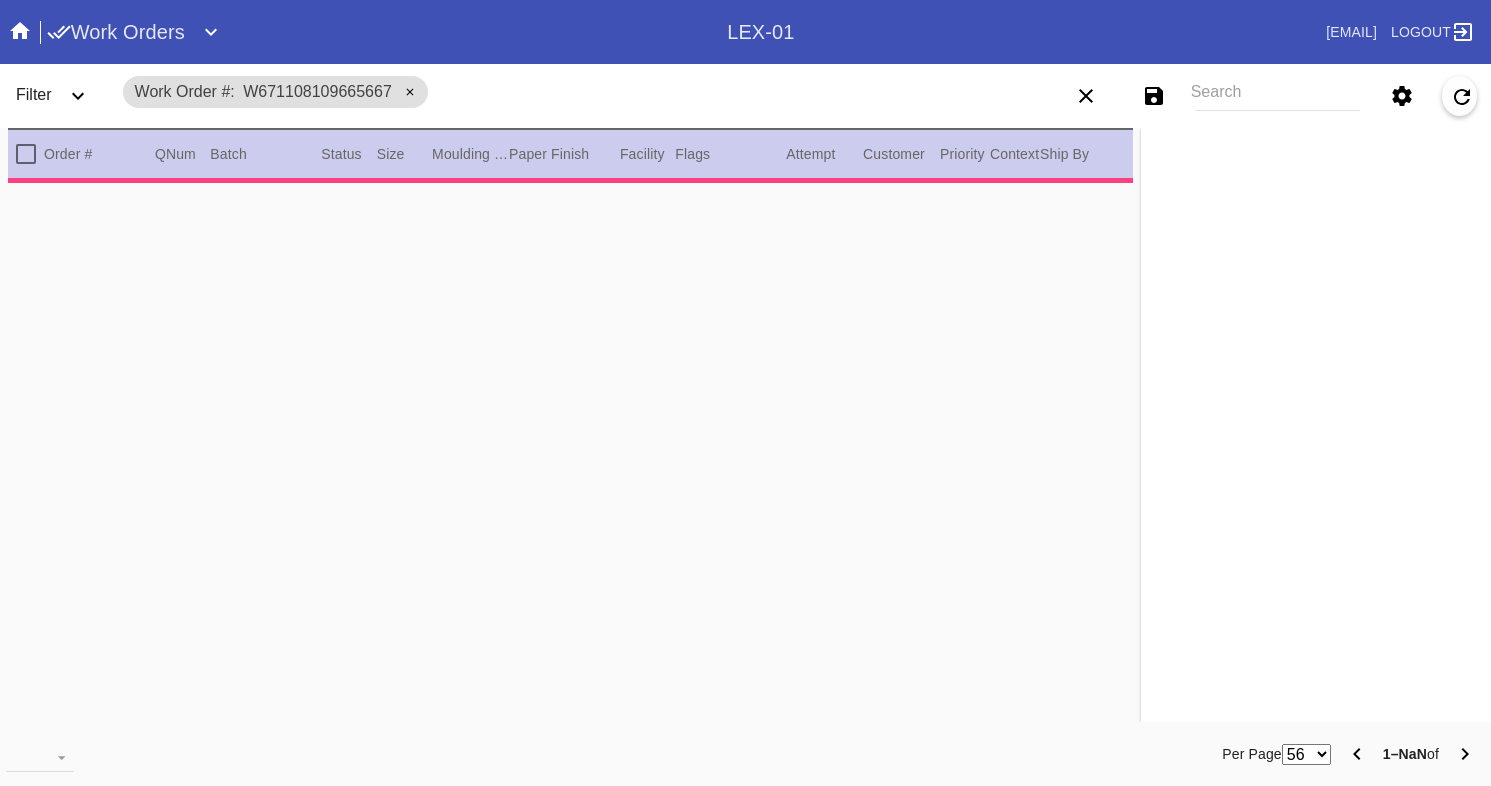 type on "1.5" 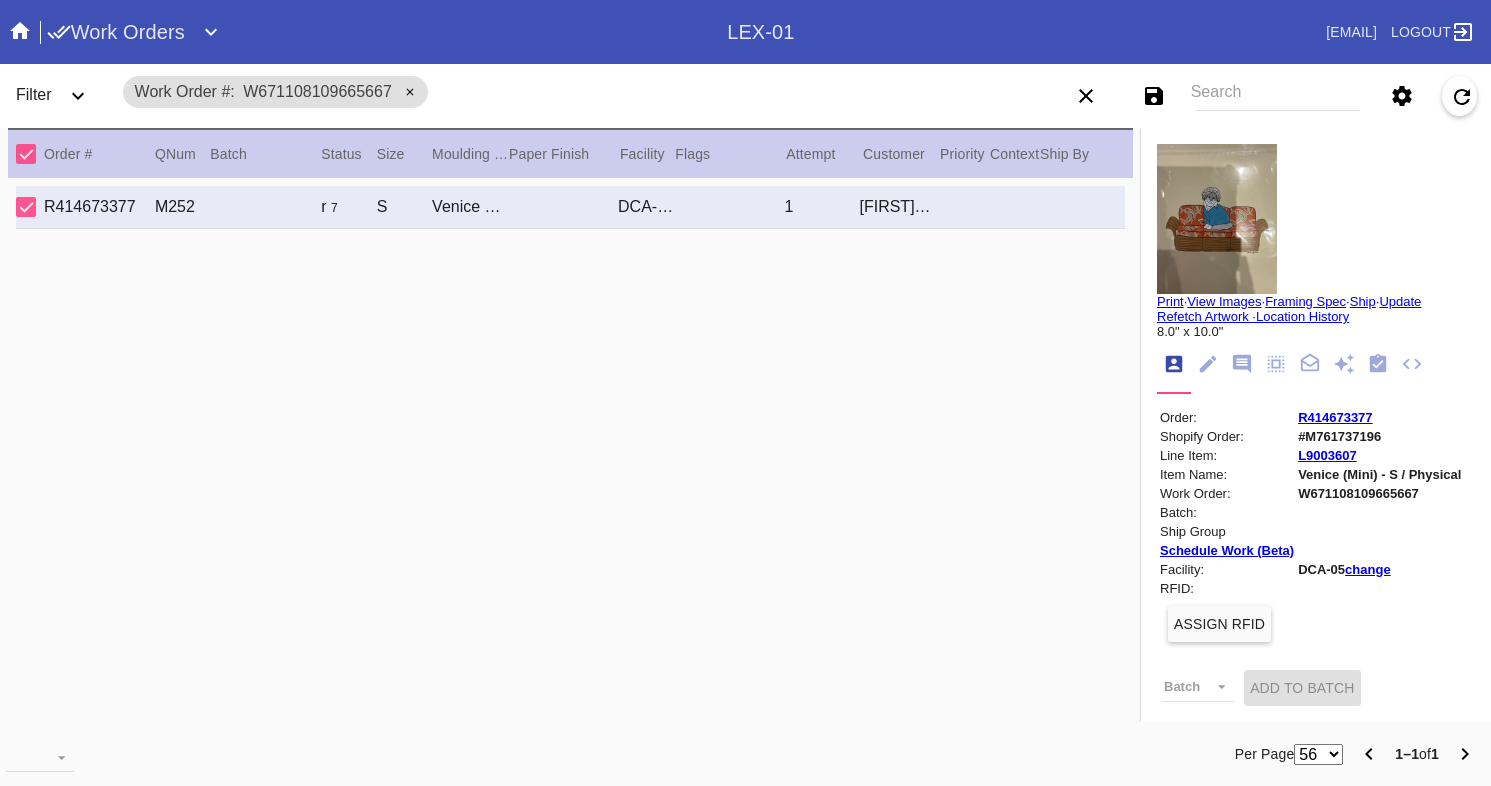 click on "R414673377 M252 r   7 S Venice Mini / Digital White DCA-05 1 [FIRST] [LAST]" at bounding box center [570, 453] 